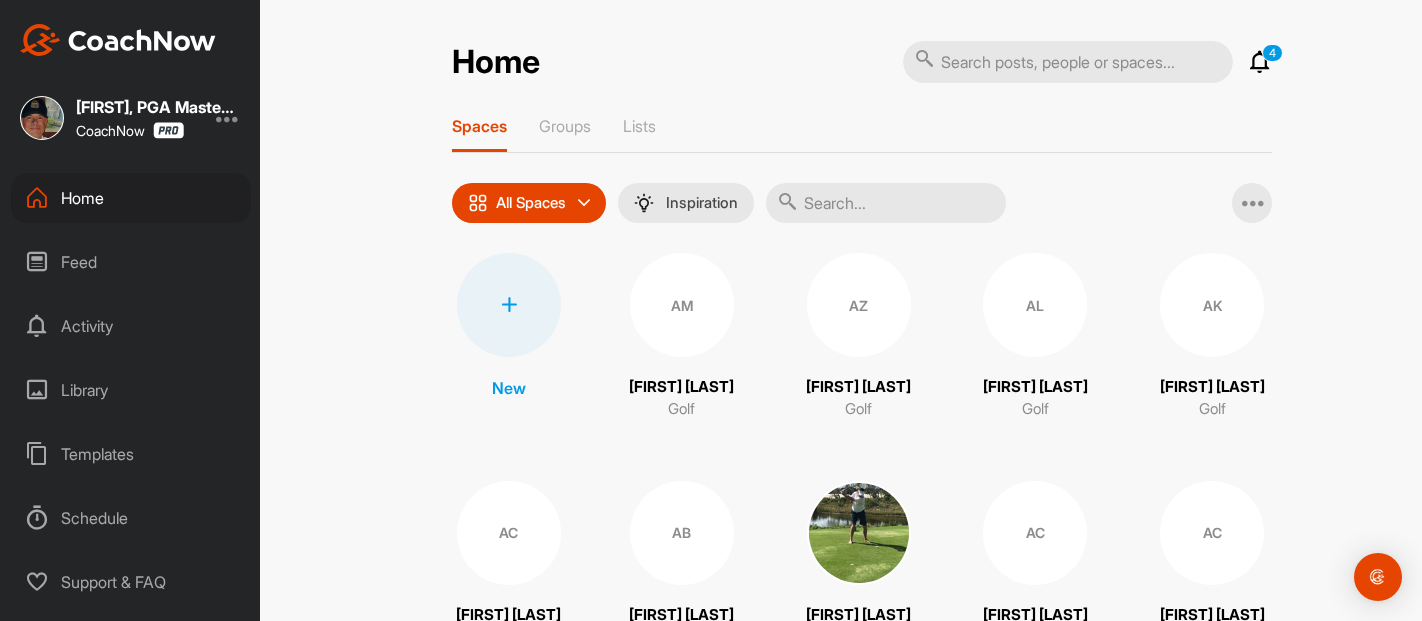 scroll, scrollTop: 0, scrollLeft: 0, axis: both 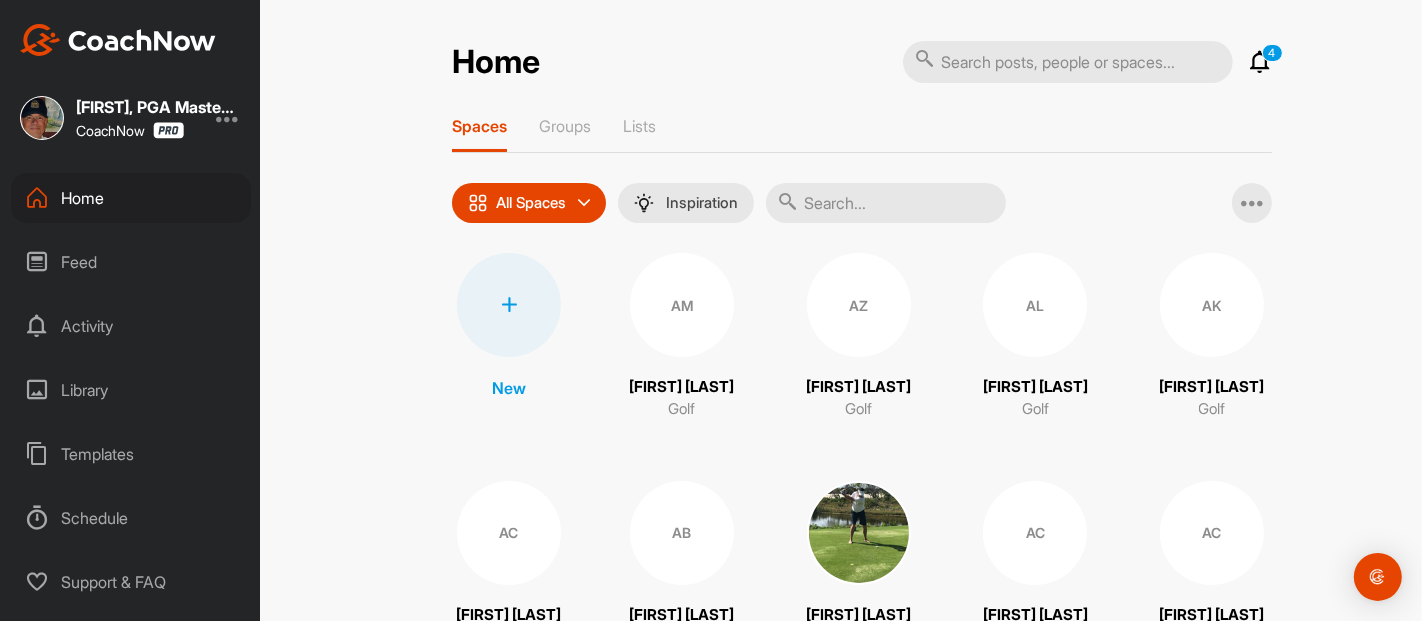click at bounding box center [886, 203] 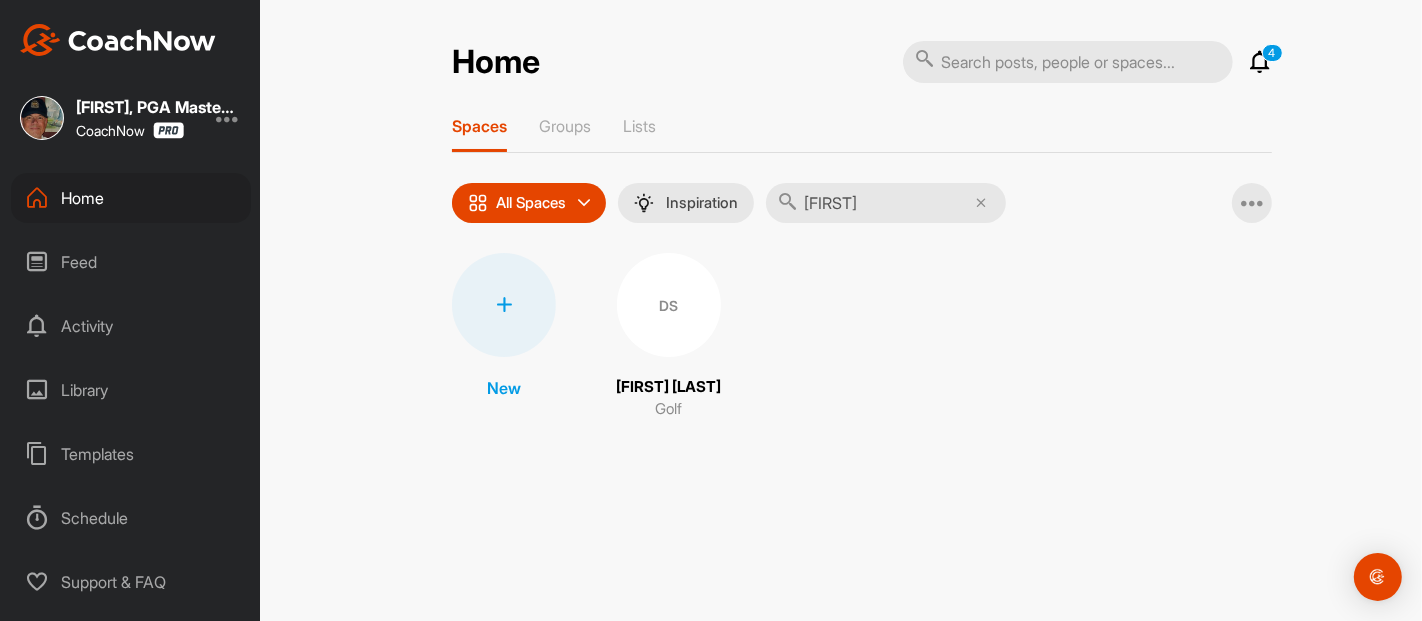 type on "[FIRST]" 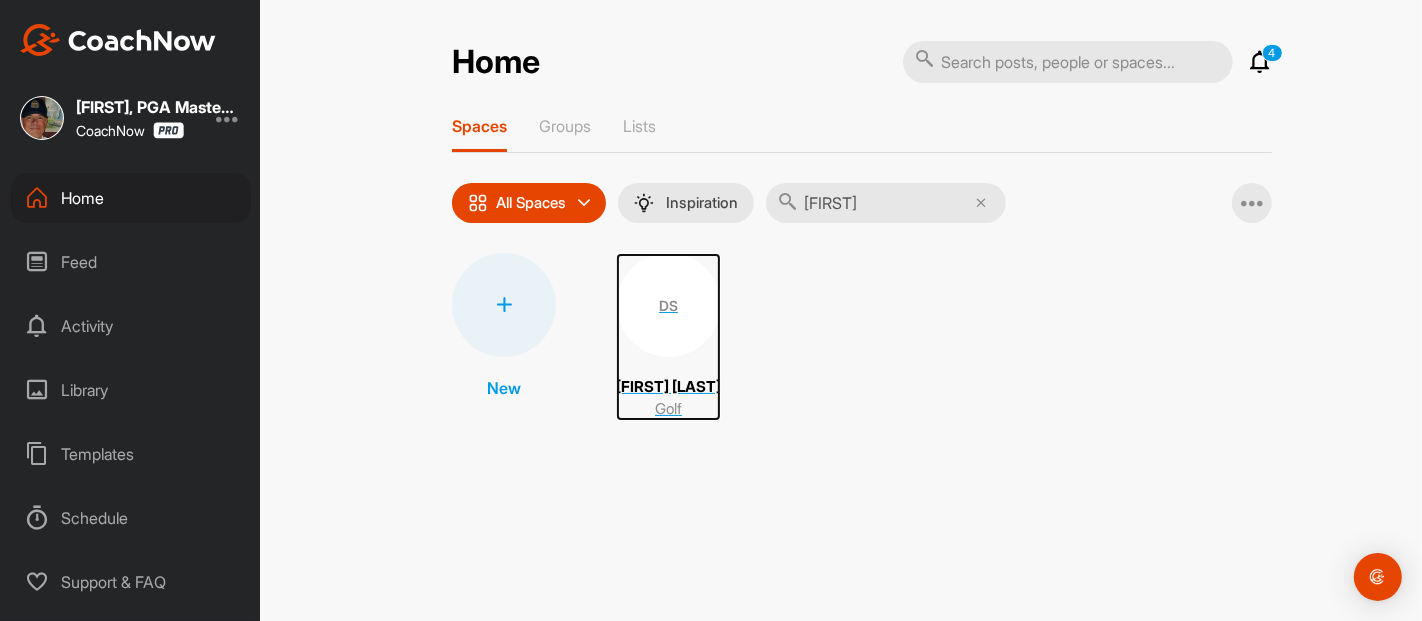 click on "DS" at bounding box center [669, 305] 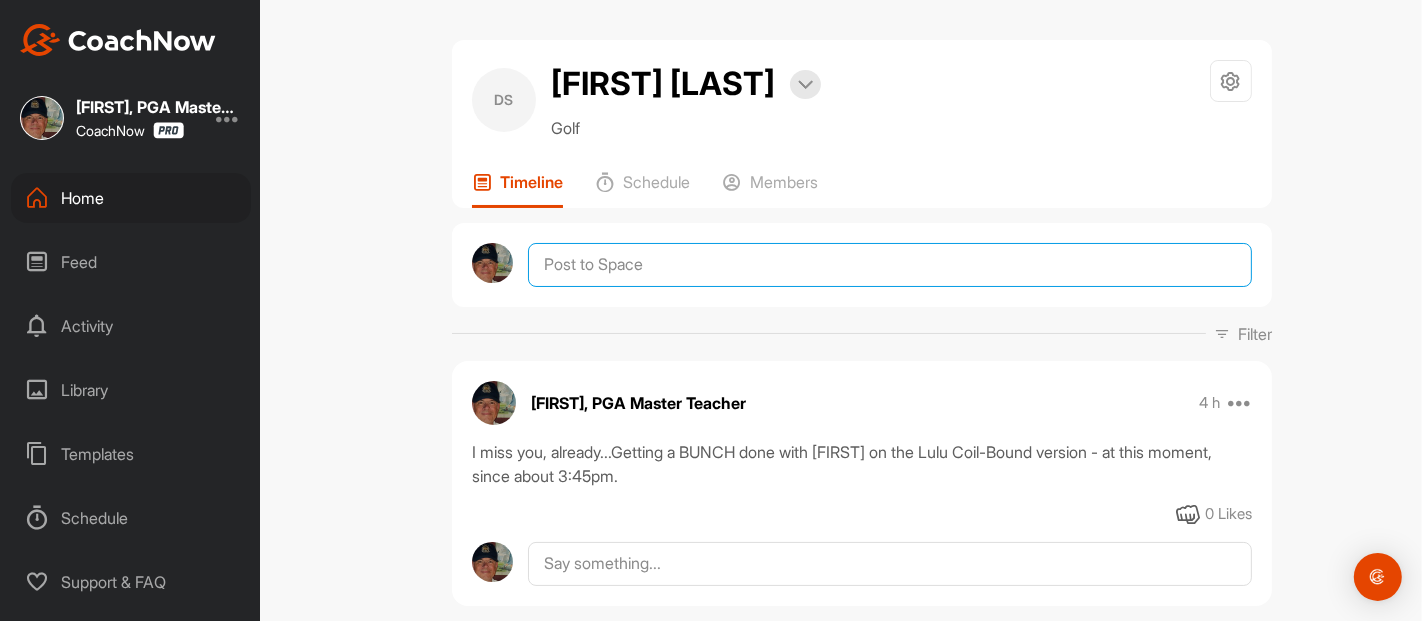 click at bounding box center [890, 265] 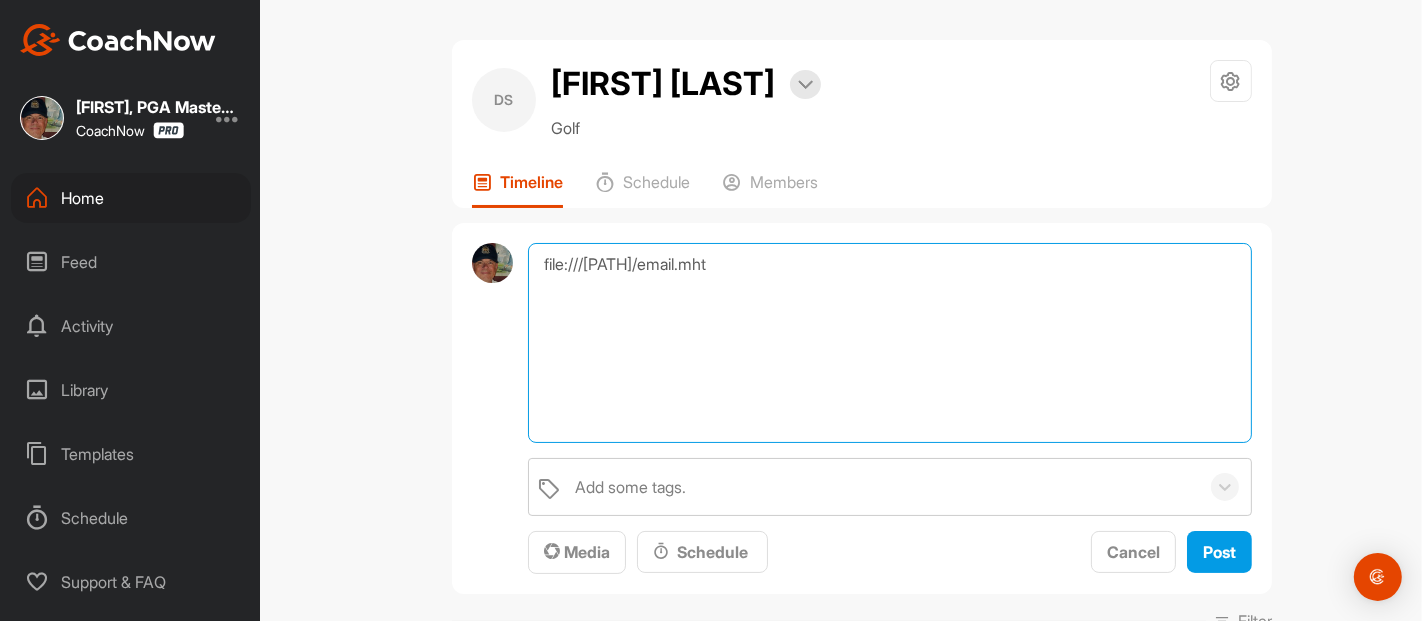 drag, startPoint x: 656, startPoint y: 313, endPoint x: 521, endPoint y: 316, distance: 135.03333 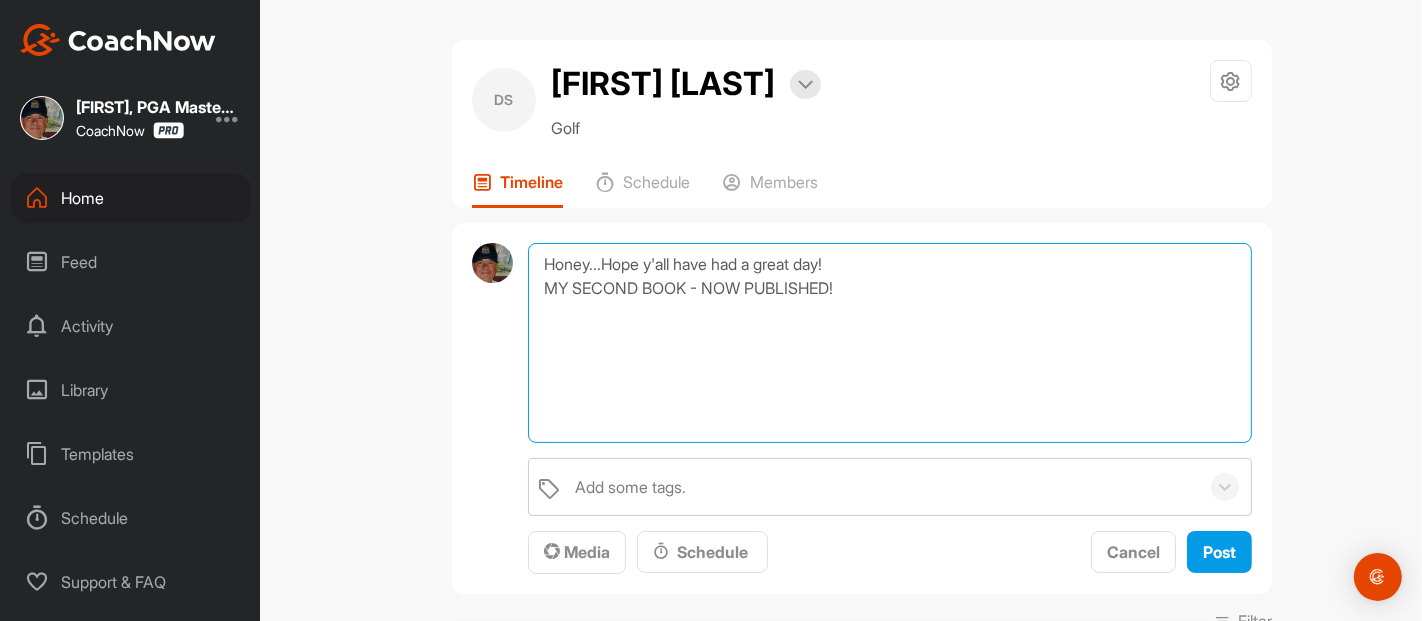 paste on "file:///C:/Users/Owner/AppData/Local/Microsoft/Windows/INetCache/Content.Outlook/BLRBVM22/email.mht" 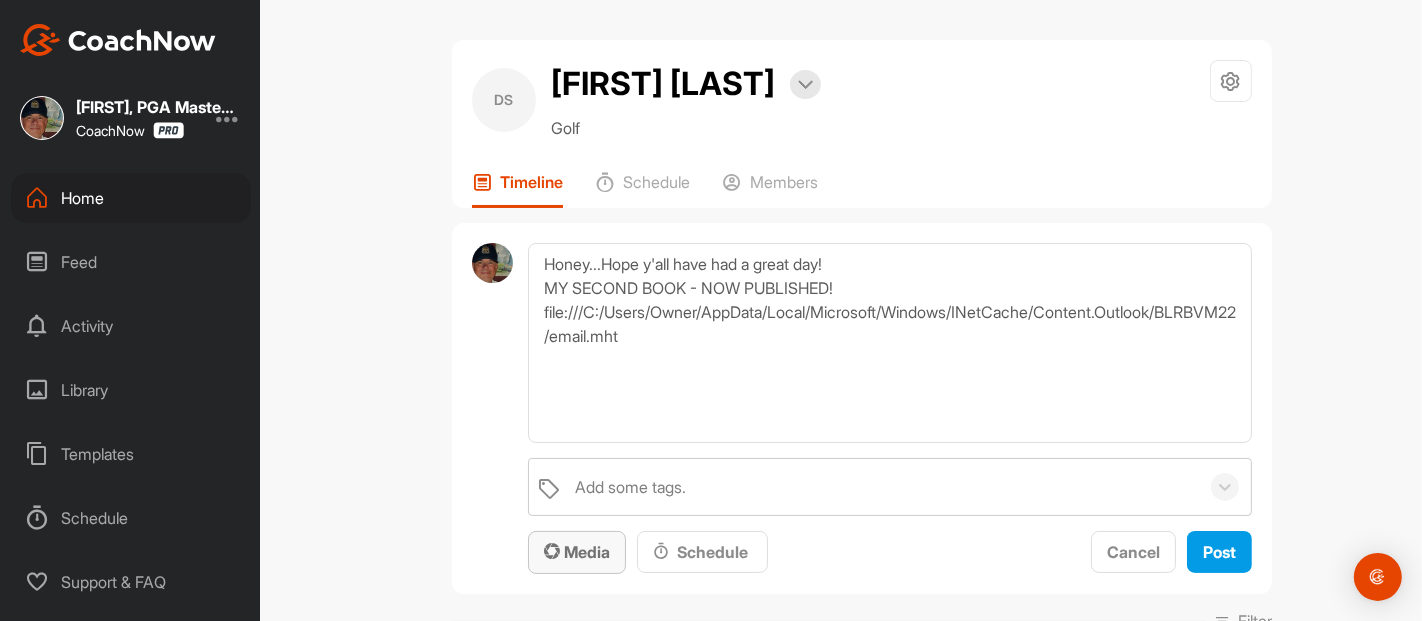 click on "Media" at bounding box center (577, 552) 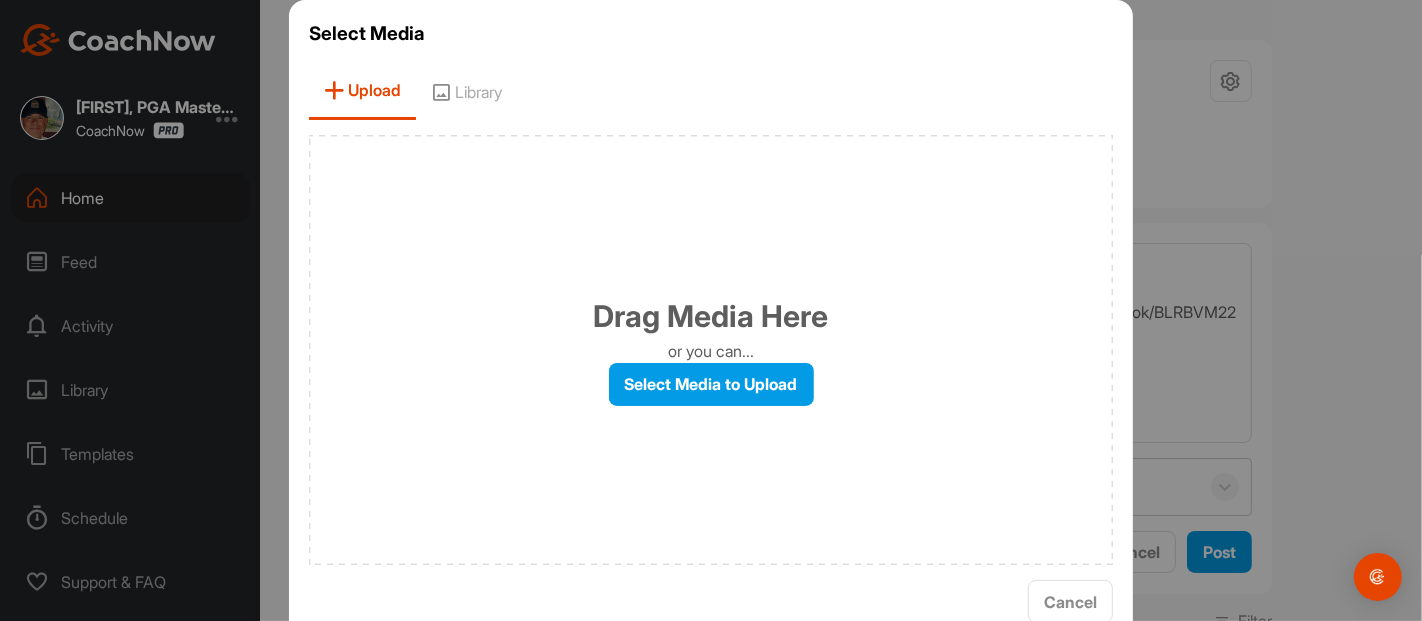 click on "Select Media to Upload" at bounding box center (711, 384) 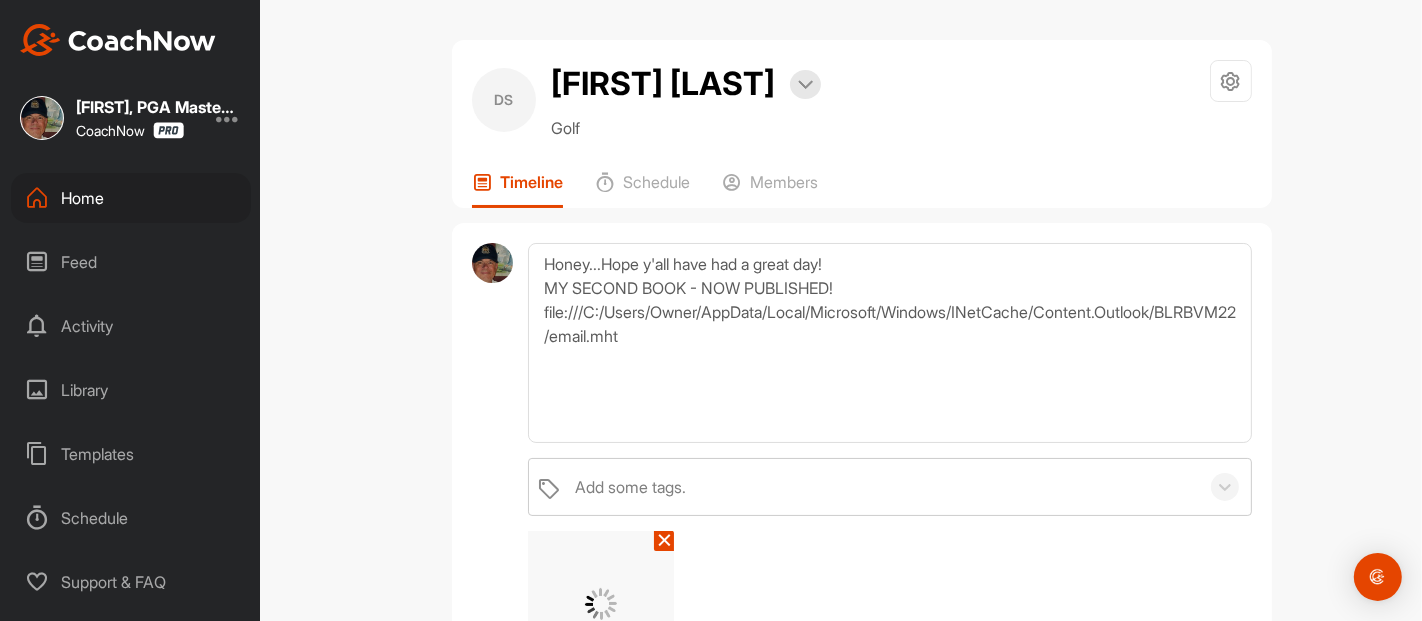 click on "DS Darlene Suggs Bookings Golf Space Settings Your Notifications Leave Space Timeline Schedule Members Honey...Hope y'all have had a great day!
MY SECOND BOOK - NOW PUBLISHED!
file:///C:/Users/Owner/AppData/Local/Microsoft/Windows/INetCache/Content.Outlook/BLRBVM22/email.mht  Add some tags. ✕   Media    Schedule     Cancel   Post Filter Media Type Images Videos Notes Audio Documents Author AC AJ Cooper [EMAIL] AC AJ Cooper [EMAIL] AM Aaron McCarrell [EMAIL] AC Abby Chavez [EMAIL] AL Adam Lewis [EMAIL] AK Addie Kern [EMAIL] AL Addison Lafree [EMAIL] AB Al Barker [EMAIL] Alex Beckett [EMAIL] Alex Berlin [EMAIL] Alex Brickley [EMAIL] AC Alex Chavez [EMAIL] AC Alex Cheplowitz [EMAIL] AG Alex Guffey [EMAIL] Amanda Dixon [EMAIL] Amanda Lower [EMAIL] Amy Pugliano [EMAIL]" at bounding box center [862, 310] 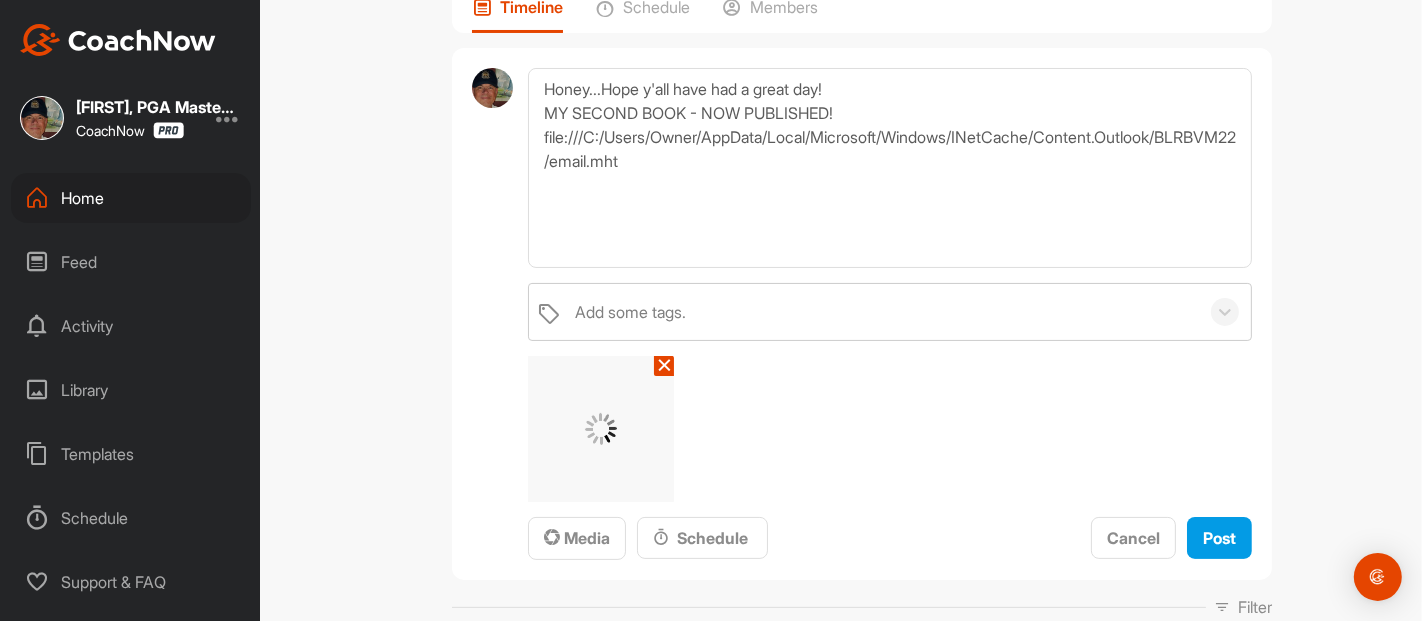 scroll, scrollTop: 177, scrollLeft: 0, axis: vertical 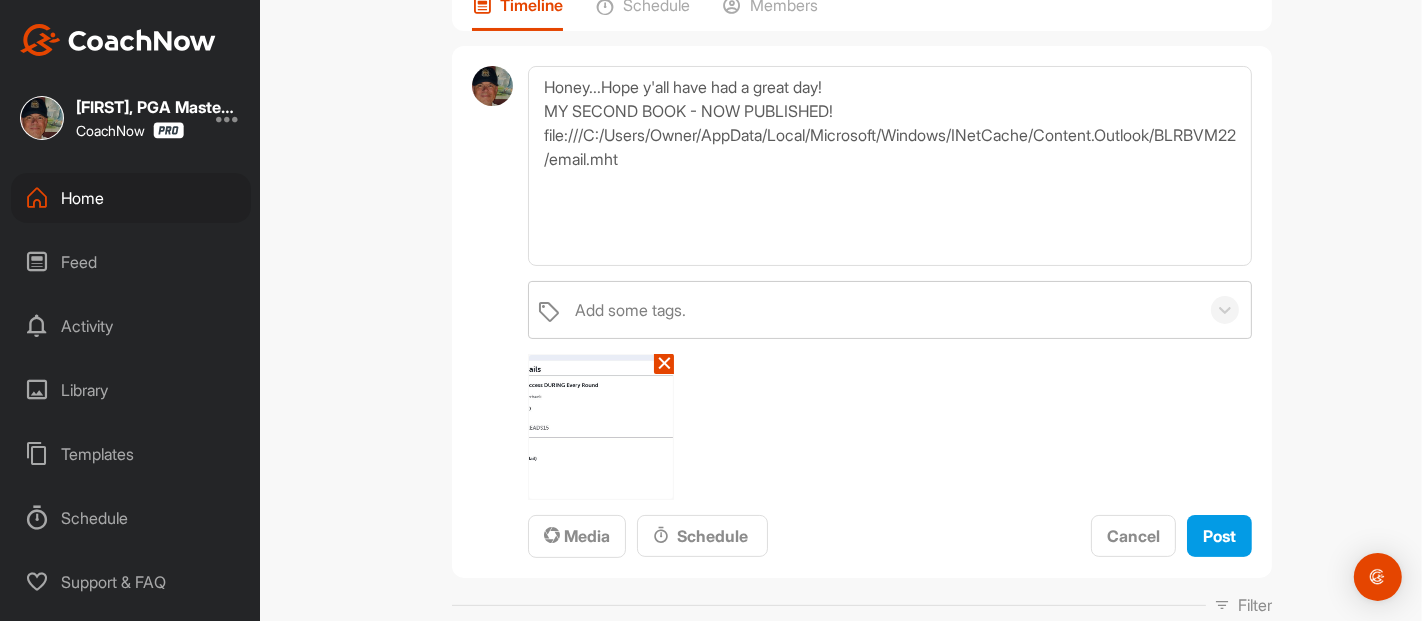 click on "DS Darlene Suggs Bookings Golf Space Settings Your Notifications Leave Space Timeline Schedule Members Honey...Hope y'all have had a great day!
MY SECOND BOOK - NOW PUBLISHED!
file:///C:/Users/Owner/AppData/Local/Microsoft/Windows/INetCache/Content.Outlook/BLRBVM22/email.mht  Add some tags. ✕   Media    Schedule     Cancel   Post Filter Media Type Images Videos Notes Audio Documents Author AC AJ Cooper [EMAIL] AC AJ Cooper [EMAIL] AM Aaron McCarrell [EMAIL] AC Abby Chavez [EMAIL] AL Adam Lewis [EMAIL] AK Addie Kern [EMAIL] AL Addison Lafree [EMAIL] AB Al Barker [EMAIL] Alex Beckett [EMAIL] Alex Berlin [EMAIL] Alex Brickley [EMAIL] AC Alex Chavez [EMAIL] AC Alex Cheplowitz [EMAIL] AG Alex Guffey [EMAIL] Amanda Dixon [EMAIL] Amanda Lower [EMAIL] Amy Pugliano [EMAIL]" at bounding box center [862, 310] 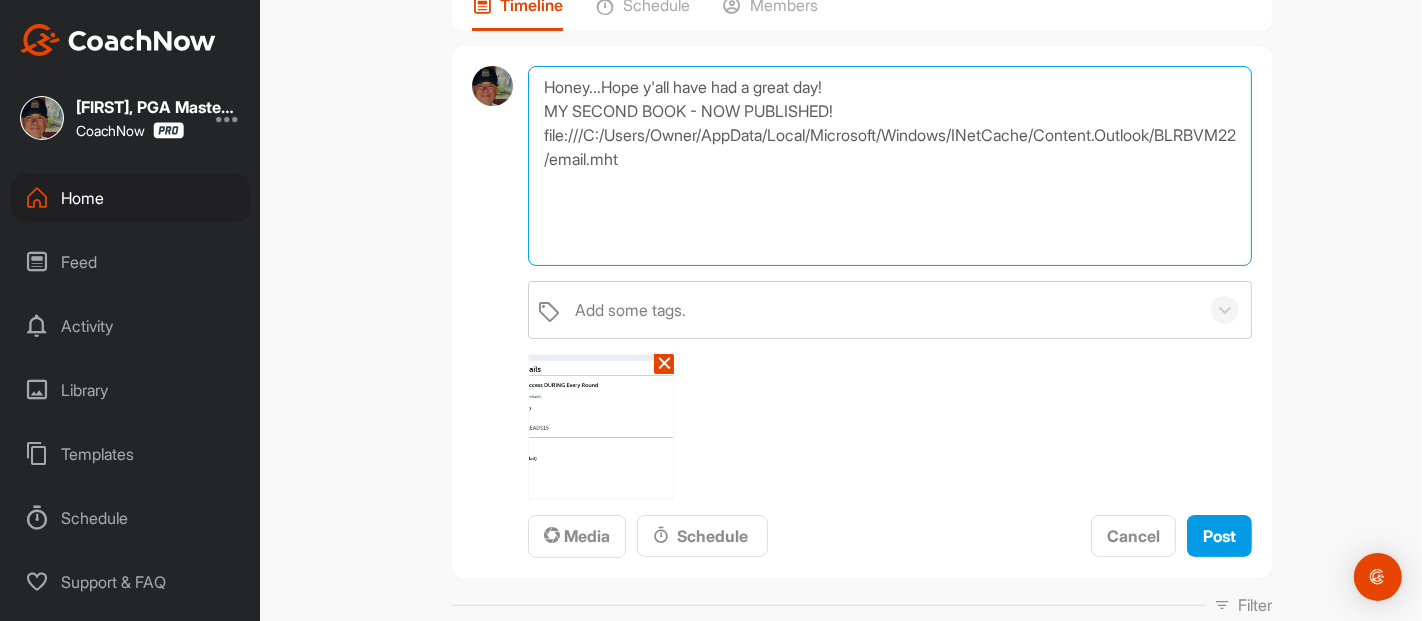 click on "Honey...Hope y'all have had a great day!
MY SECOND BOOK - NOW PUBLISHED!
file:///C:/Users/Owner/AppData/Local/Microsoft/Windows/INetCache/Content.Outlook/BLRBVM22/email.mht" at bounding box center [890, 166] 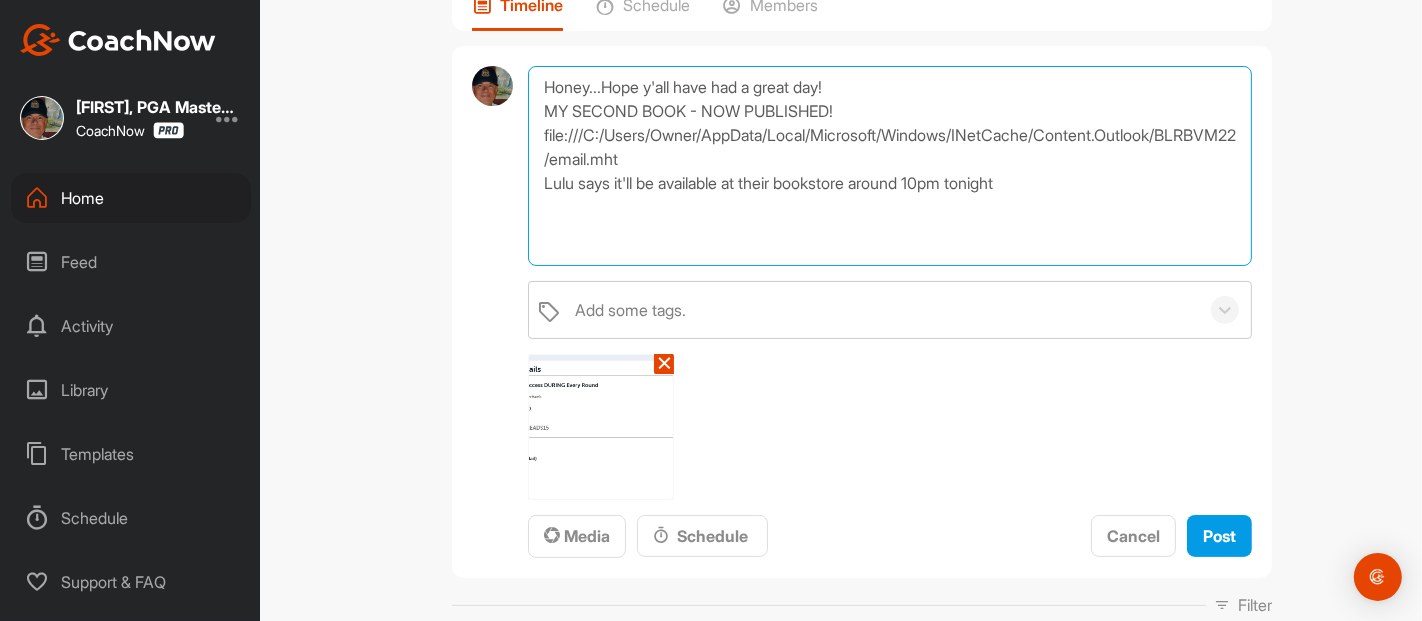 paste on "https://www.lulu.com/shop" 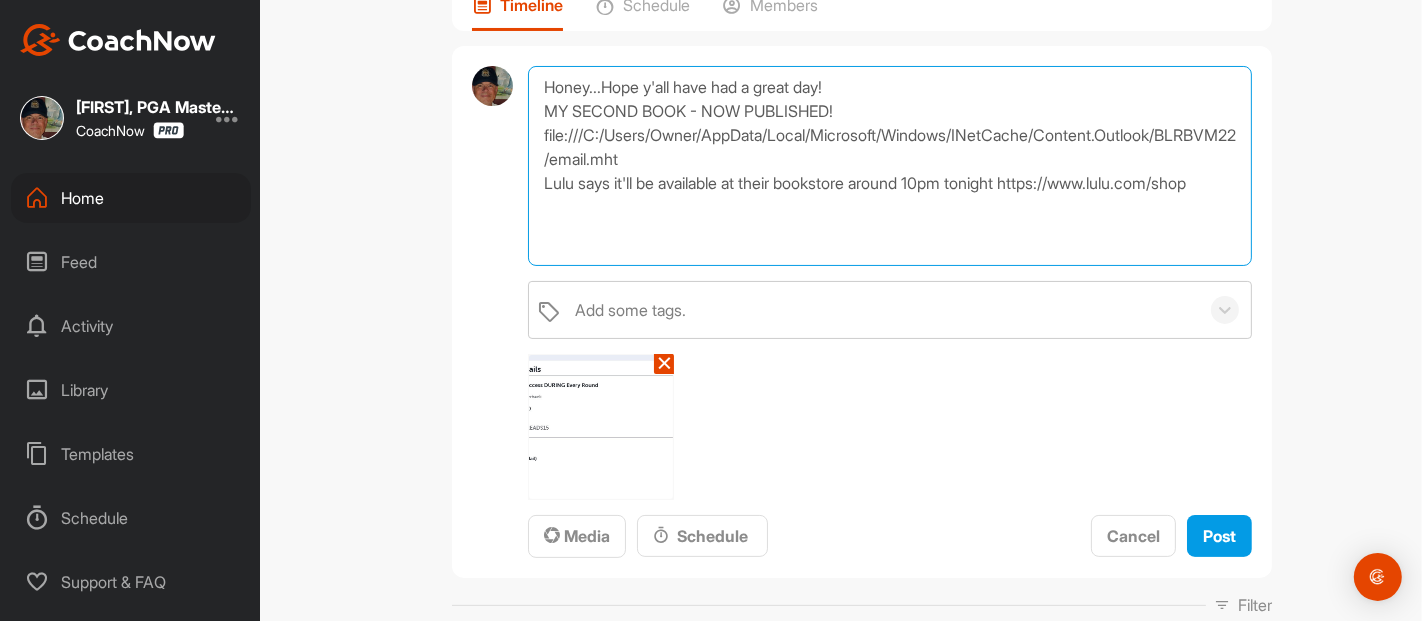 click on "Honey...Hope y'all have had a great day!
MY SECOND BOOK - NOW PUBLISHED!
file:///C:/Users/Owner/AppData/Local/Microsoft/Windows/INetCache/Content.Outlook/BLRBVM22/email.mht
Lulu says it'll be available at their bookstore around 10pm tonight https://www.lulu.com/shop" at bounding box center (890, 166) 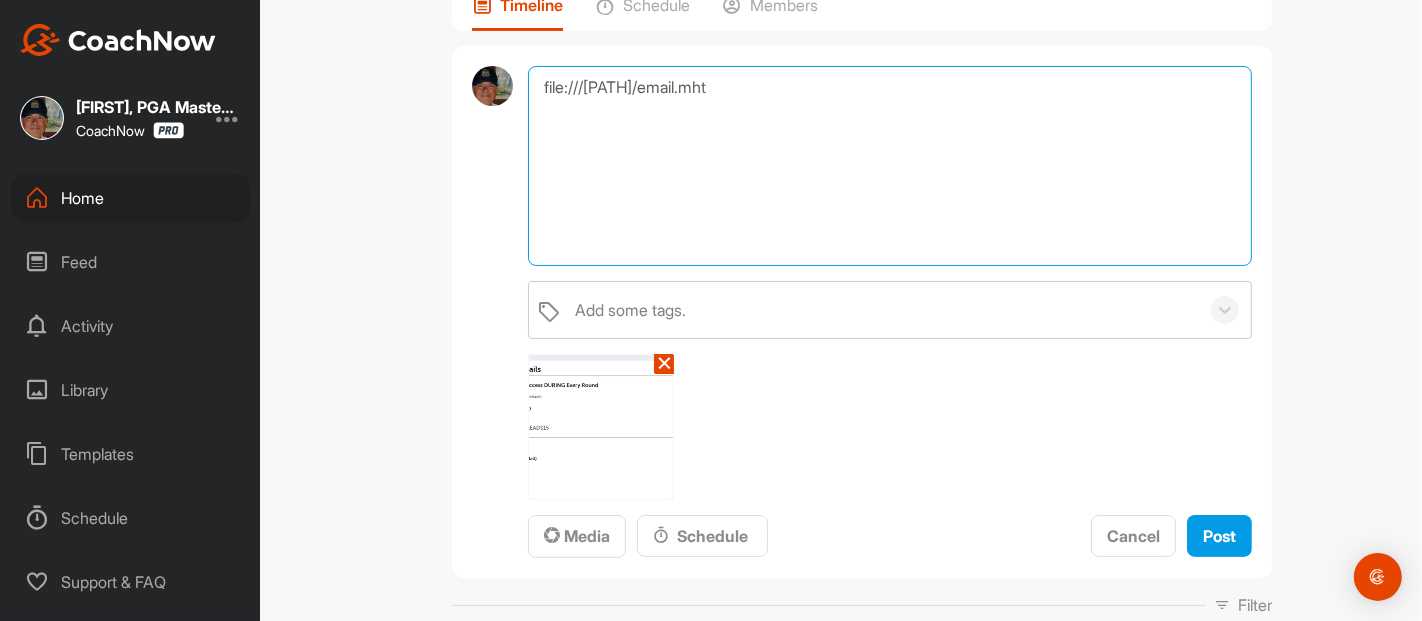 click on "file:///[PATH]/email.mht" at bounding box center [890, 166] 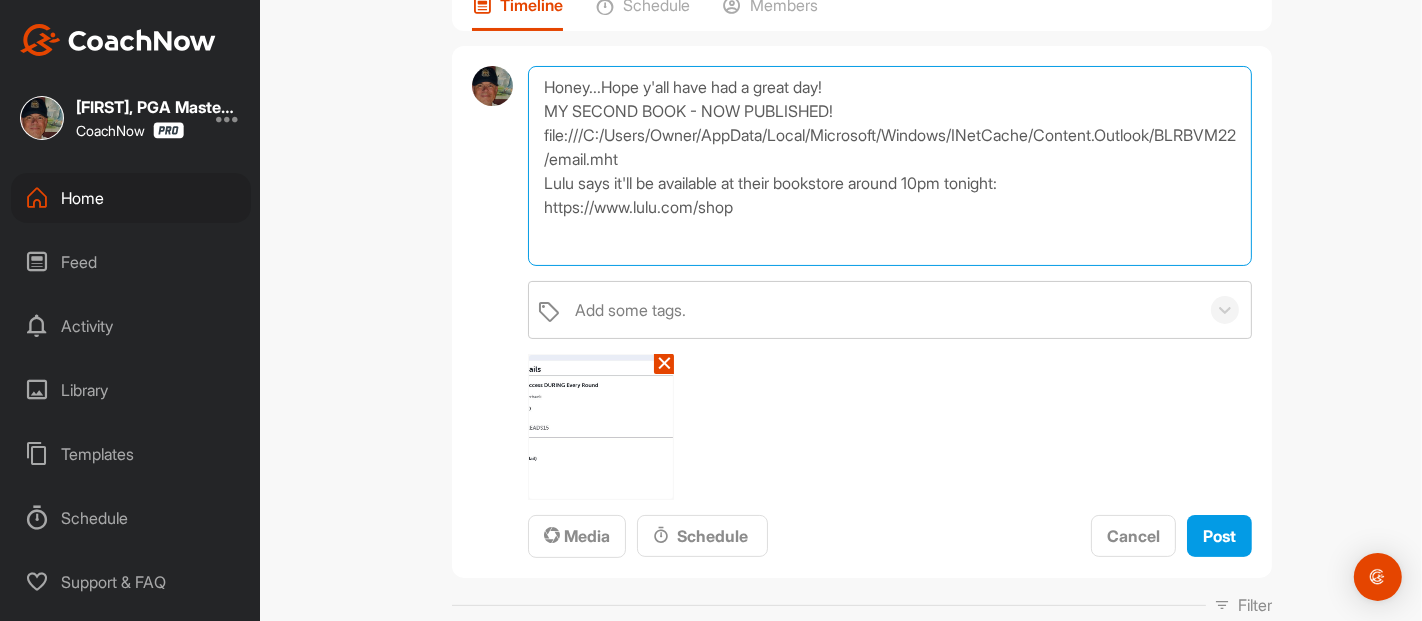 click on "Honey...Hope y'all have had a great day!
MY SECOND BOOK - NOW PUBLISHED!
file:///C:/Users/Owner/AppData/Local/Microsoft/Windows/INetCache/Content.Outlook/BLRBVM22/email.mht
Lulu says it'll be available at their bookstore around 10pm tonight:
https://www.lulu.com/shop" at bounding box center [890, 166] 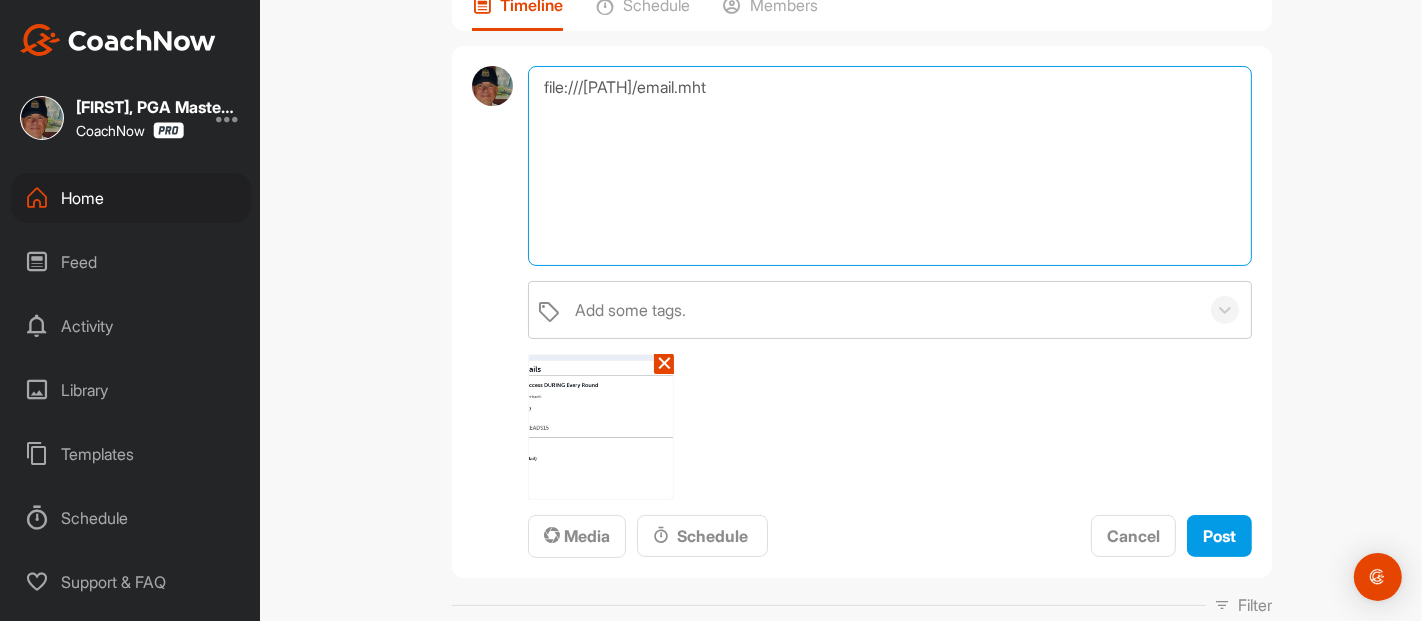 type on "file:///[PATH]/email.mht" 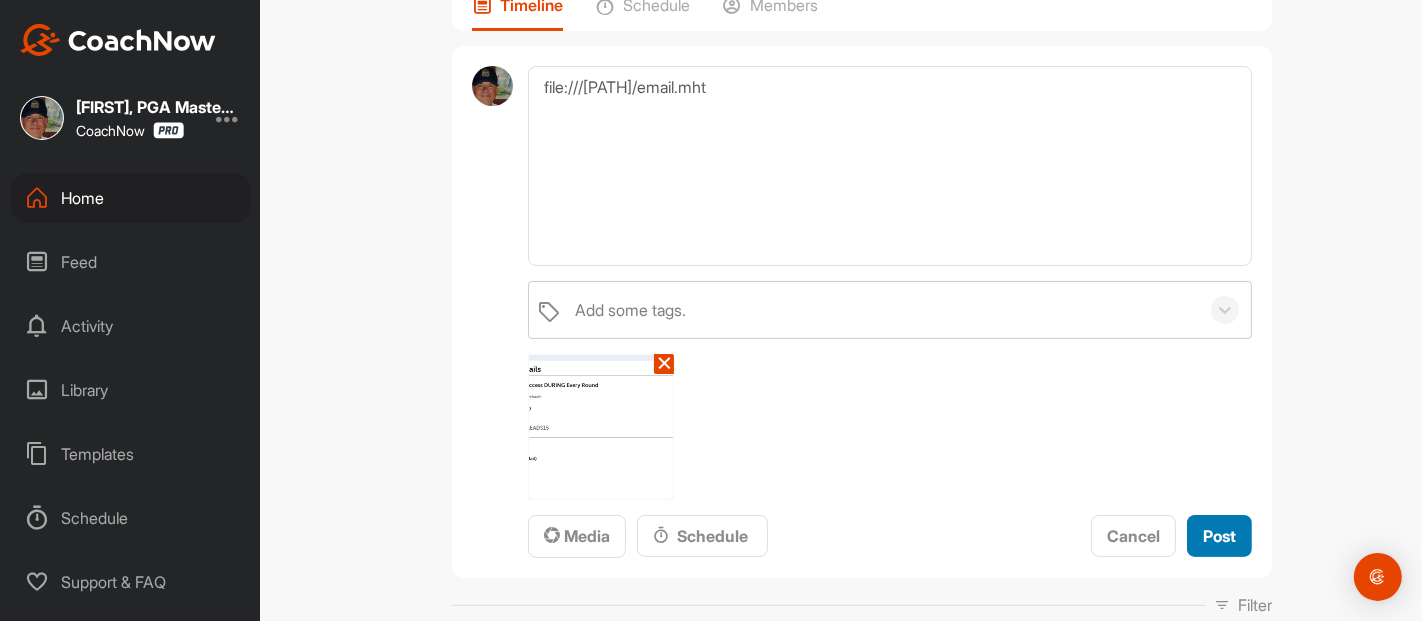 click on "Post" at bounding box center (1219, 536) 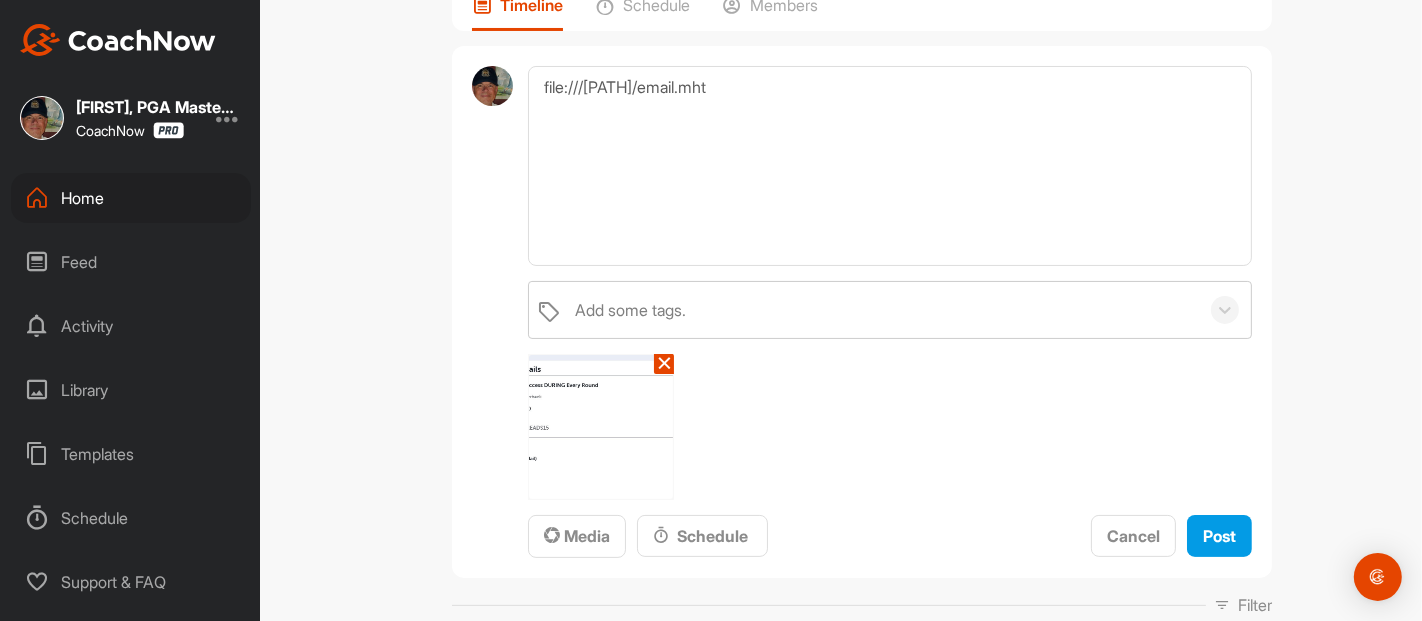 type 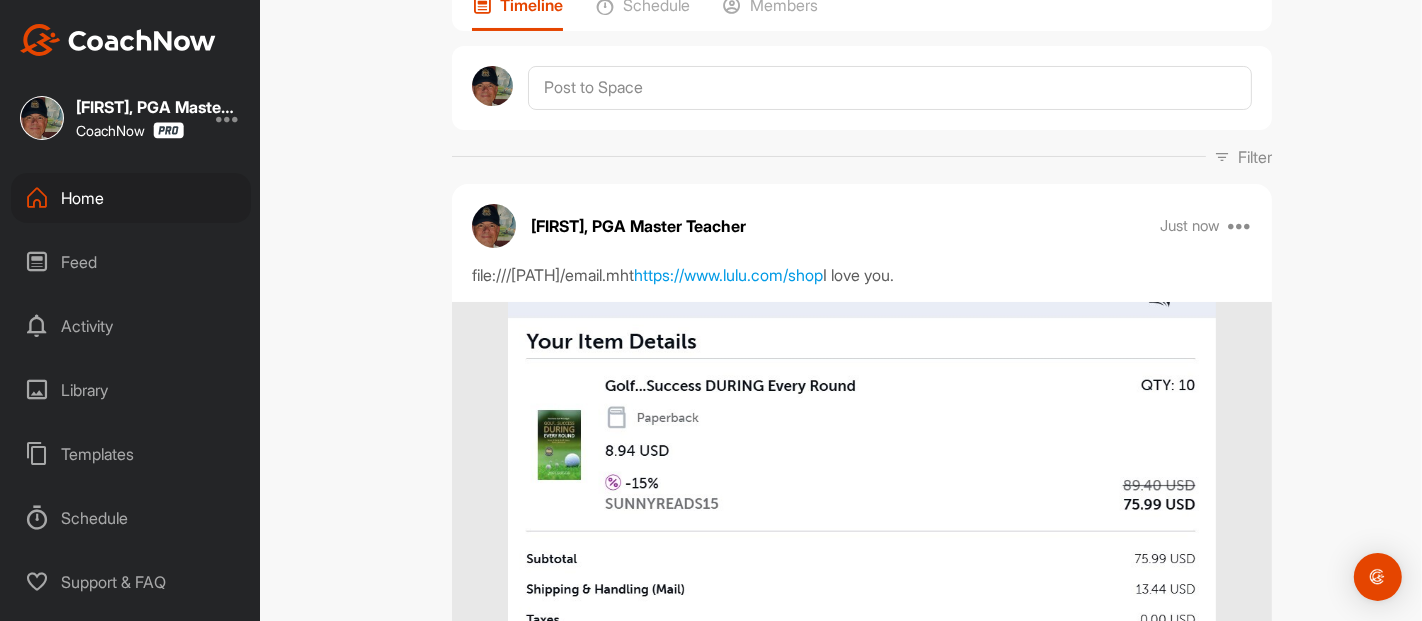 click on "DS Darlene Suggs Bookings Golf Space Settings Your Notifications Leave Space Timeline Schedule Members Filter Media Type Images Videos Notes Documents Author AC AJ Cooper [EMAIL] AC AJ Cooper [EMAIL] AM Aaron McCarrell [EMAIL] AC Abby Chavez [EMAIL] AL Adam Lewis [EMAIL] AK Addie Kern [EMAIL] AL Addison Lafree [EMAIL] AB Al Barker [EMAIL] Alex Beckett [EMAIL] Alex Berlin [EMAIL] Alex Brickley [EMAIL] AC Alex Chavez [EMAIL] AC Alex Cheplowitz [EMAIL] AG Alex Guffey [EMAIL] Amanda Dixon [EMAIL] Amanda Lower [EMAIL] Amy Pugliano [EMAIL] Andrew Mill spencer+andy@[EMAIL] AN Andrew Nepomuceno [EMAIL] AB Andy Burns [EMAIL] Andy Erickson [EMAIL] Andy Zoller [EMAIL] AV Ann Verhaeghe [EMAIL] AF AC" at bounding box center (862, 310) 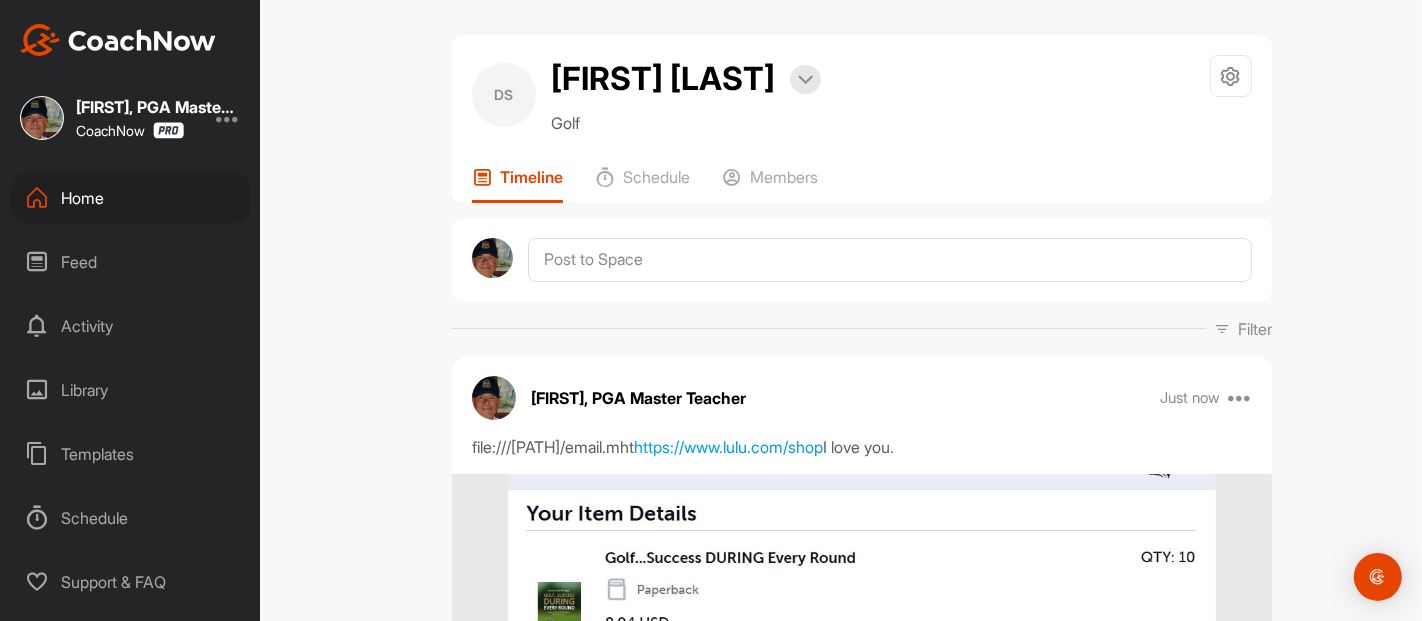 scroll, scrollTop: 0, scrollLeft: 0, axis: both 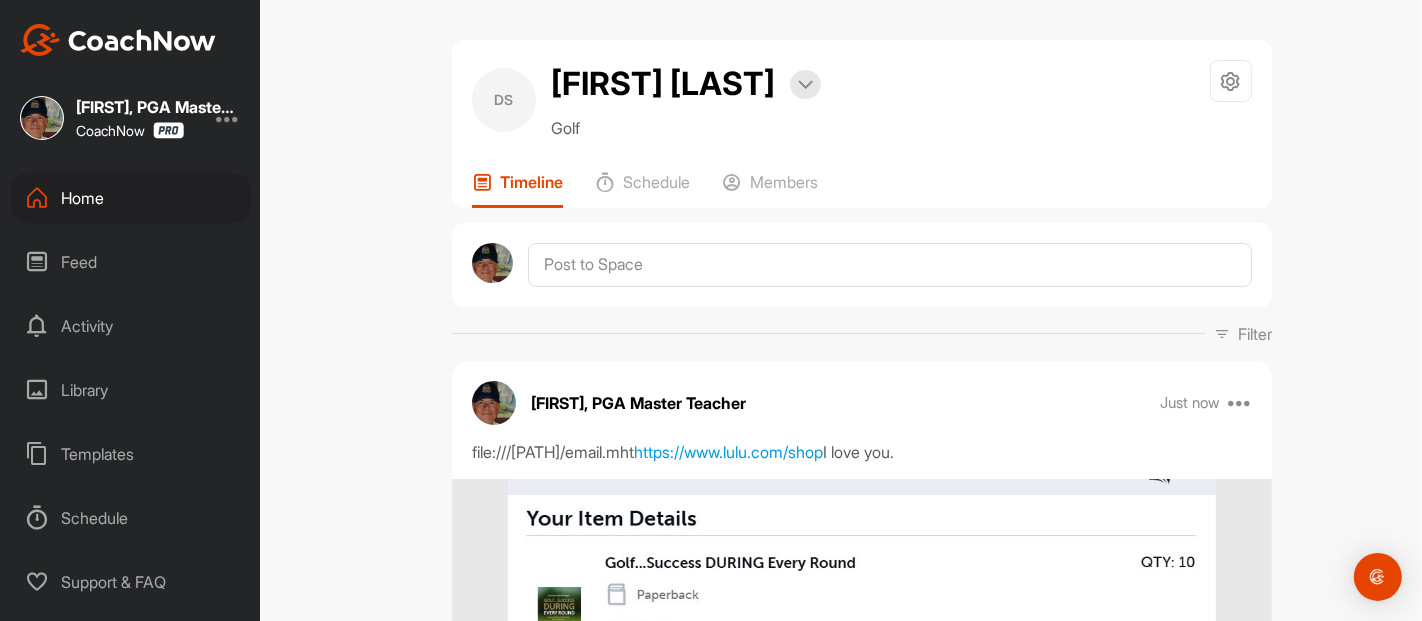 click on "DS Darlene Suggs Bookings Golf Space Settings Your Notifications Leave Space Timeline Schedule Members Filter Media Type Images Videos Notes Documents Author AC AJ Cooper [EMAIL] AC AJ Cooper [EMAIL] AM Aaron McCarrell [EMAIL] AC Abby Chavez [EMAIL] AL Adam Lewis [EMAIL] AK Addie Kern [EMAIL] AL Addison Lafree [EMAIL] AB Al Barker [EMAIL] Alex Beckett [EMAIL] Alex Berlin [EMAIL] Alex Brickley [EMAIL] AC Alex Chavez [EMAIL] AC Alex Cheplowitz [EMAIL] AG Alex Guffey [EMAIL] Amanda Dixon [EMAIL] Amanda Lower [EMAIL] Amy Pugliano [EMAIL] Andrew Mill spencer+andy@[EMAIL] AN Andrew Nepomuceno [EMAIL] AB Andy Burns [EMAIL] Andy Erickson [EMAIL] Andy Zoller [EMAIL] AV Ann Verhaeghe [EMAIL] AF AC" at bounding box center (862, 310) 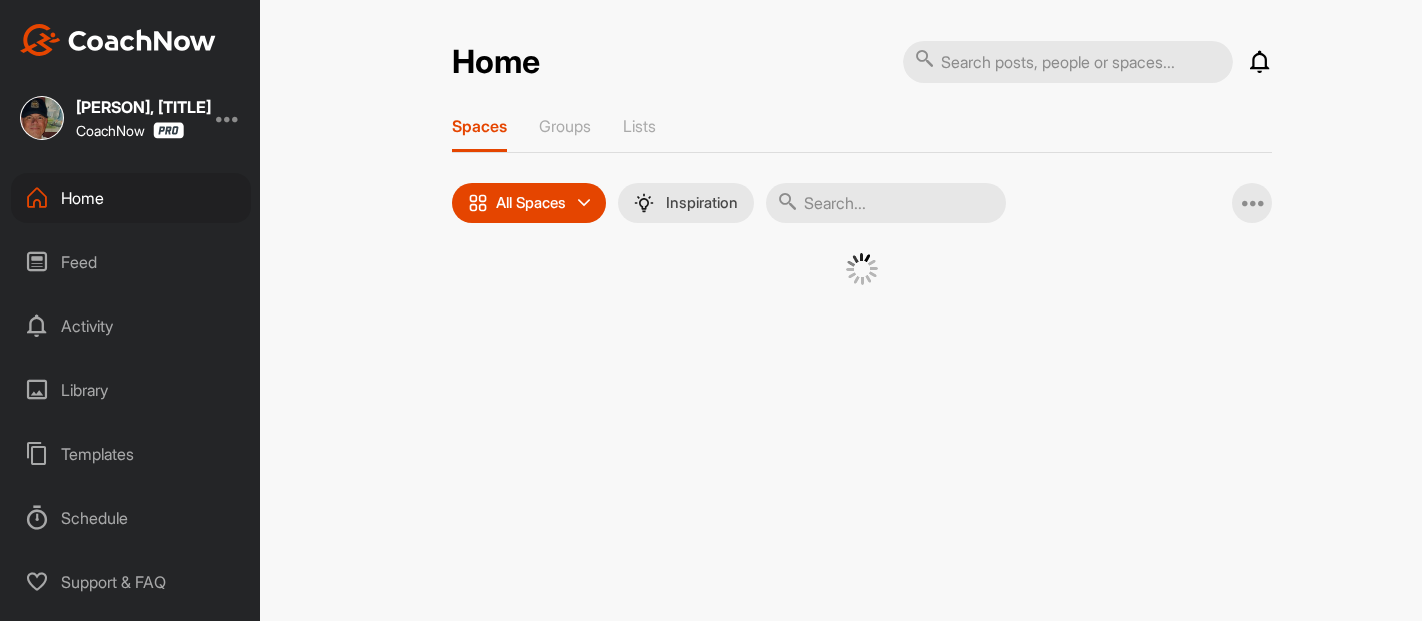 scroll, scrollTop: 0, scrollLeft: 0, axis: both 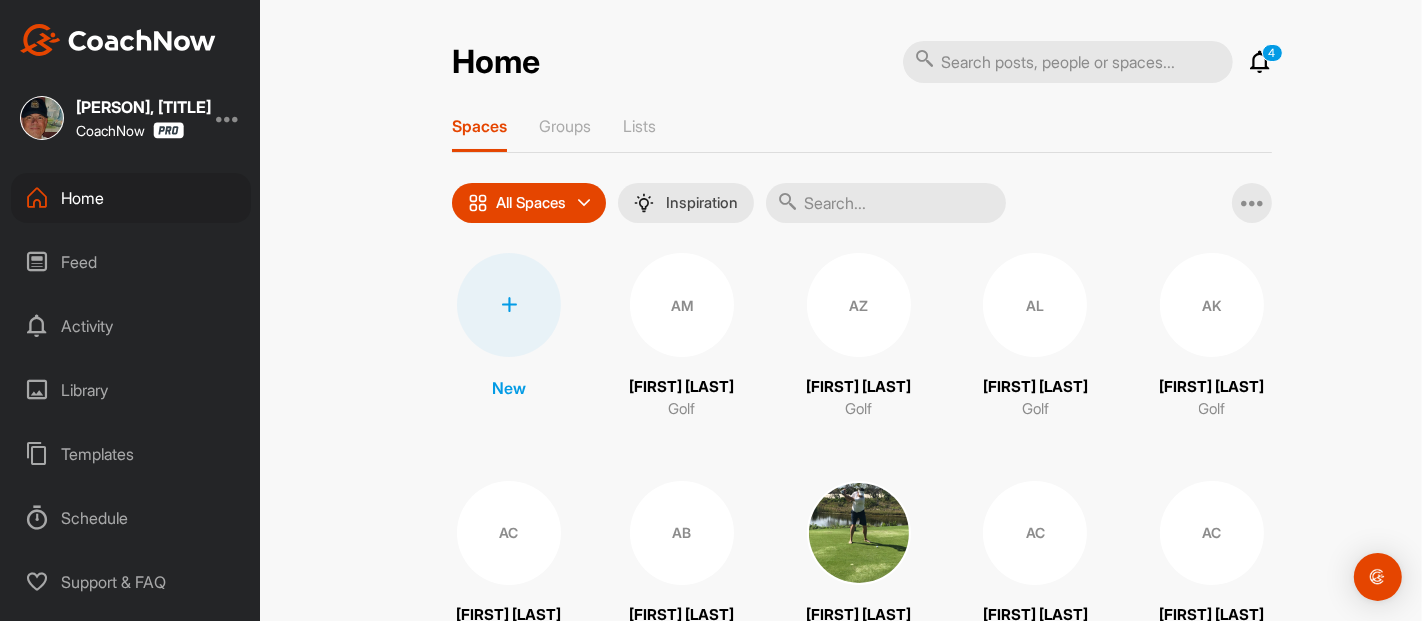 click on "Feed" at bounding box center (131, 262) 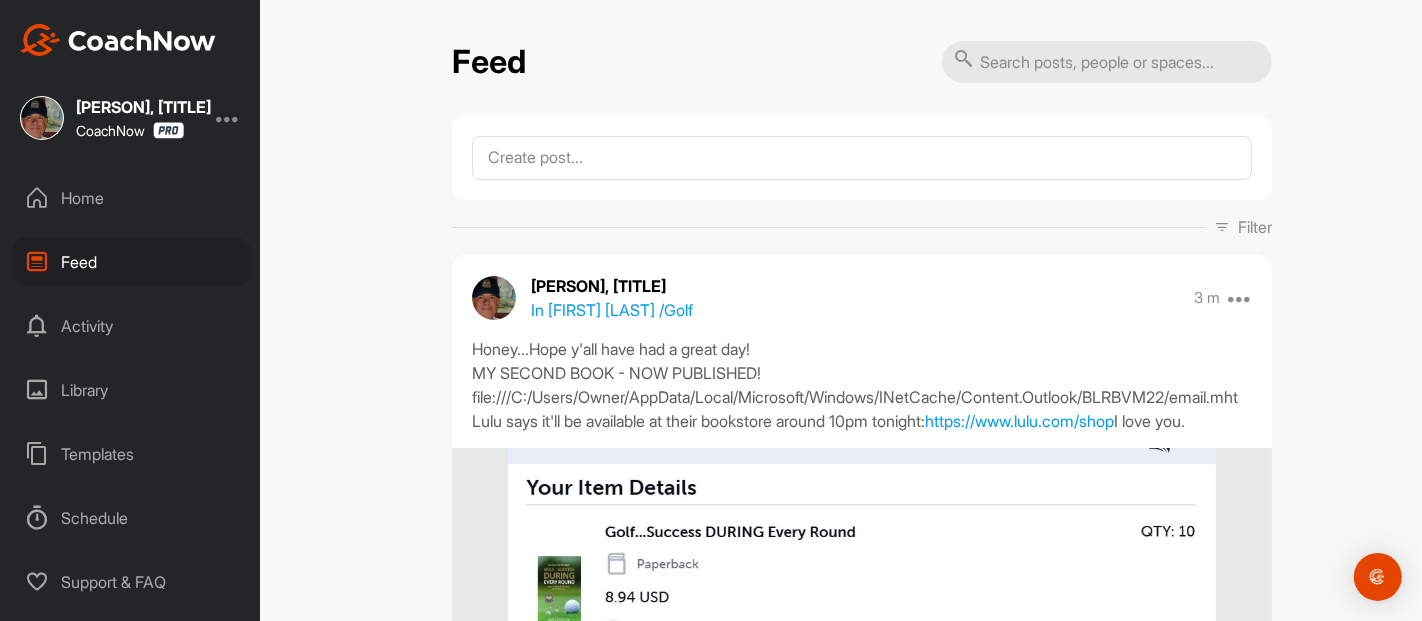 click on "Feed Filter Media Type Images Videos Notes Audio Documents Author AC AJ Cooper 26coopera@ovsd.us AC AJ Cooper cooperk241@yahoo.com AM Aaron McCarrell coachmccarrell@comcast.net AC Abby Chavez abbychavez4623@gmail.com AL Adam Lewis adamclewis@yahoo.com AK Addie Kern knkern1@gmail.com AL Addison Lafree addireesesoftball07@icloud.com AB Al Barker abjbarker@gmail.com Alex Beckett alexbeckettcoaching@gmail.com Alex Berlin aberlin@coachnow.io Alex Brickley adb@pga.com AC Alex Chavez albertchavez4623@gmail.com AC Alex Cheplowitz alexchep4@gmail.com AG Alex Guffey guffeyar05@gmail.com Amanda Dixon amanda.dixon12@yahoo.com Amanda Lower amanda.lower@icloud.com Amy Pugliano puglianoa2@nku.edu Andrew Mill spencer+andy@coachnow.io AN Andrew Nepomuceno andrew.nepomuceno@gmail.com AB Andy Burns acburns631@icloud.com Andy Erickson as_erickson@hotmail.com Andy Zoller zollerar@gmail.com AV Ann Verhaeghe annverhaeghe@mac.com AF Anna Frey tomfrey@allen-freybuilders.com AC Anne Conway aconway513@gmail.com AT Arsh Tendni AT BB BH" at bounding box center (862, 310) 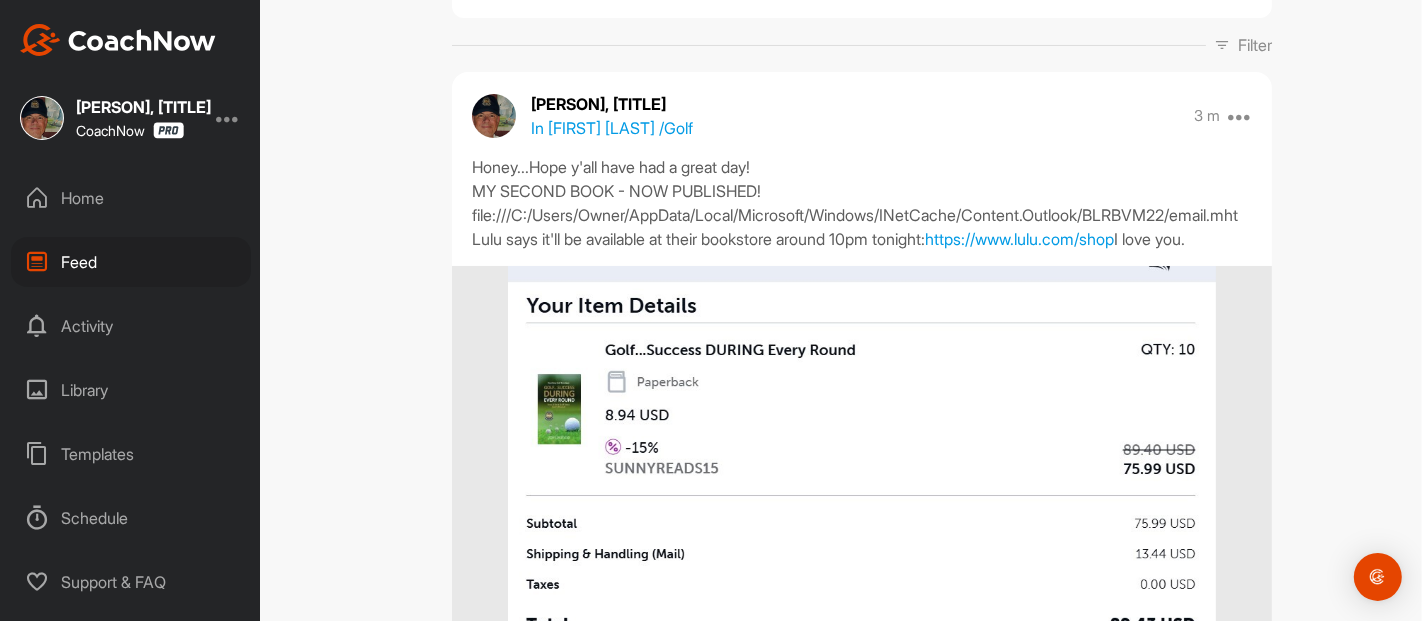 scroll, scrollTop: 177, scrollLeft: 0, axis: vertical 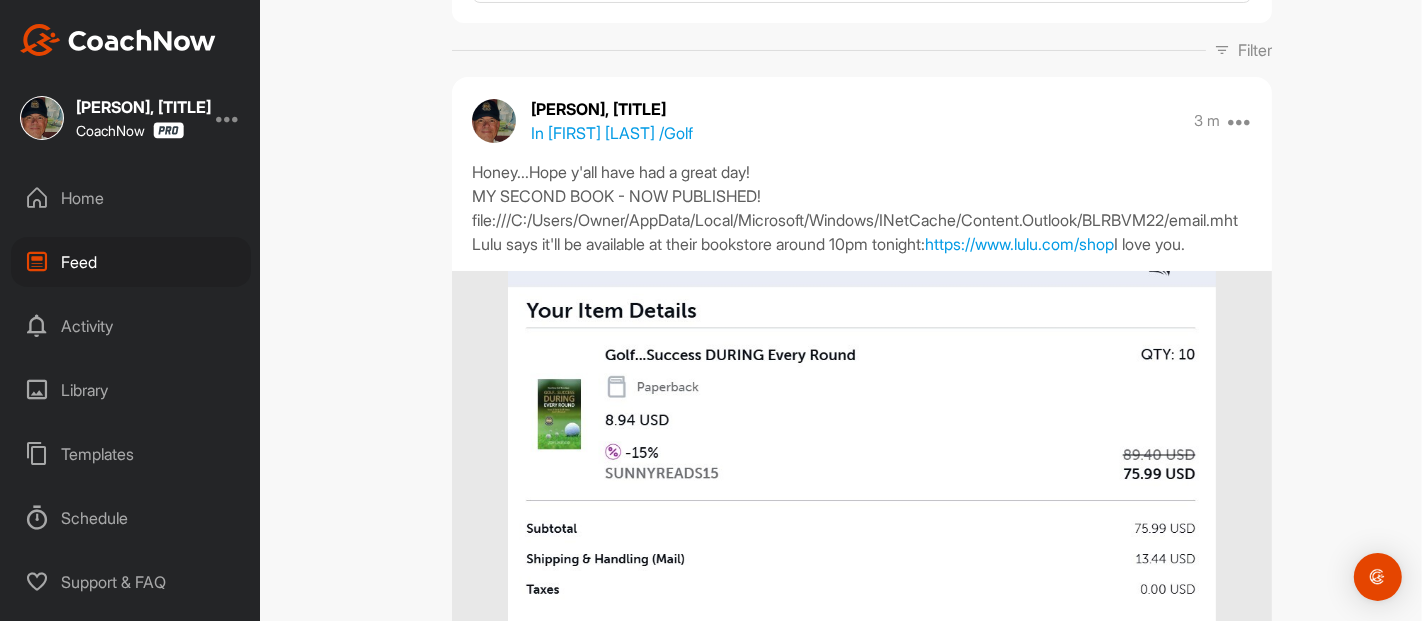 click at bounding box center [1240, 121] 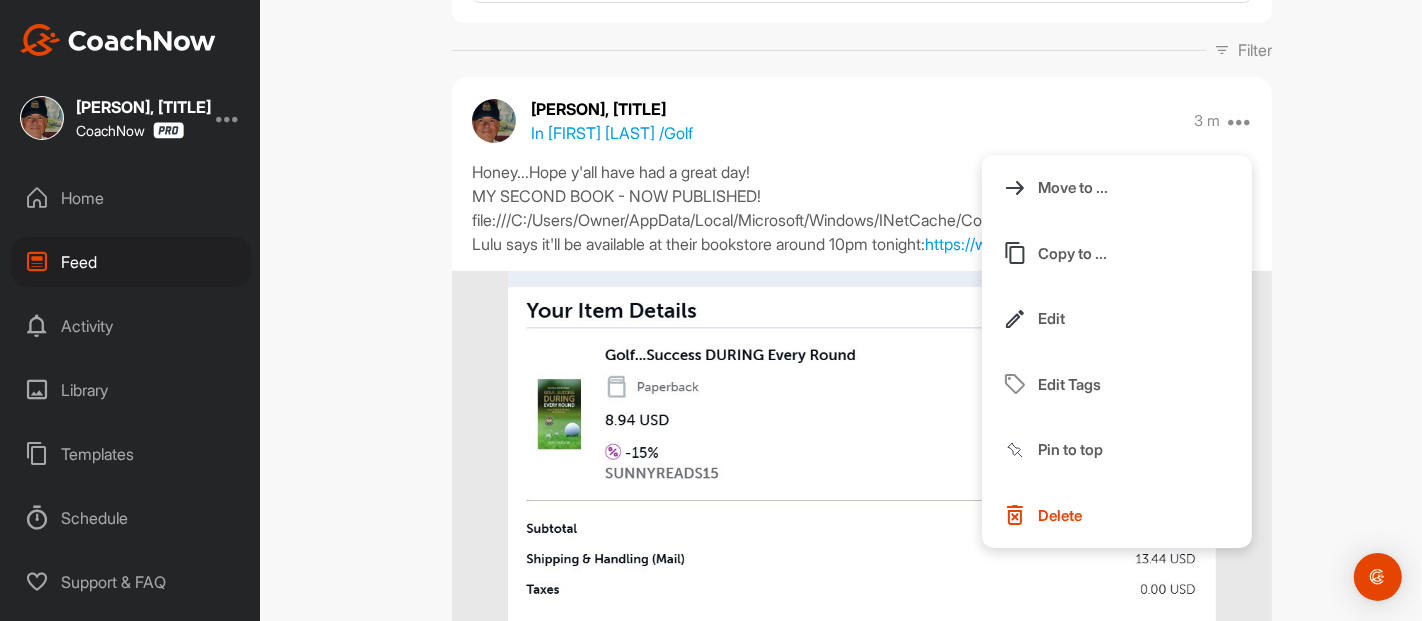 click on "Edit" at bounding box center (1051, 318) 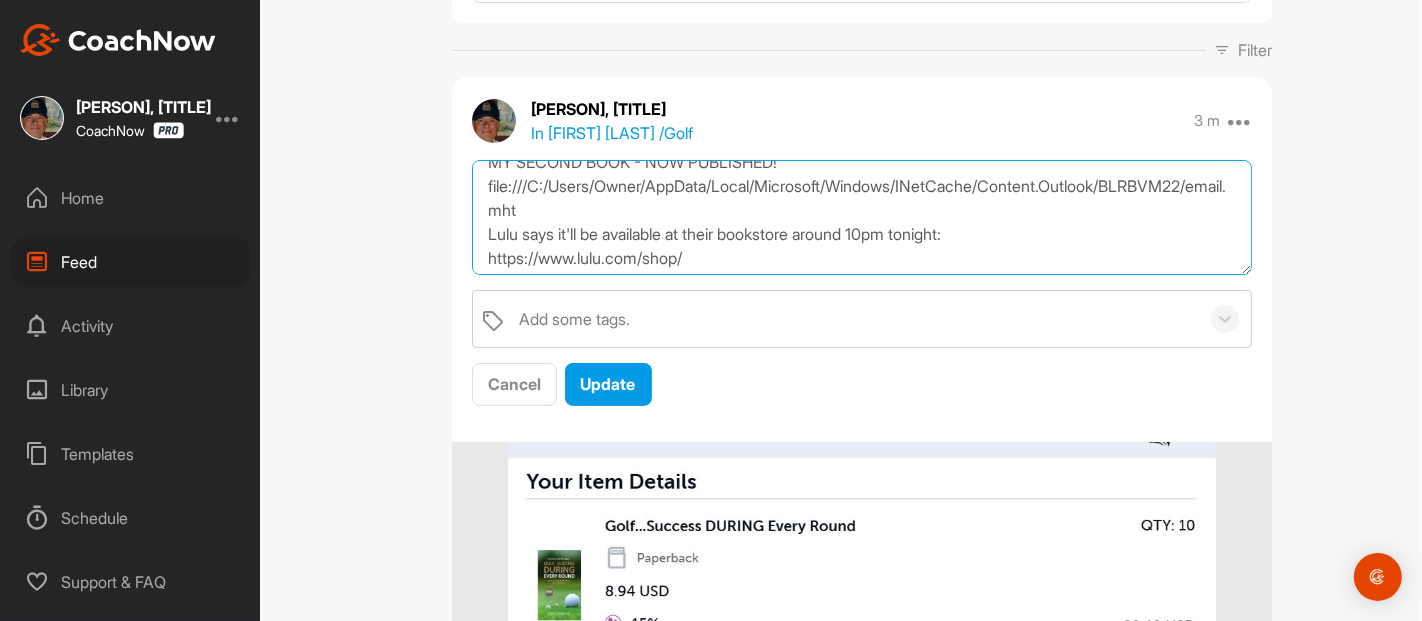 scroll, scrollTop: 44, scrollLeft: 0, axis: vertical 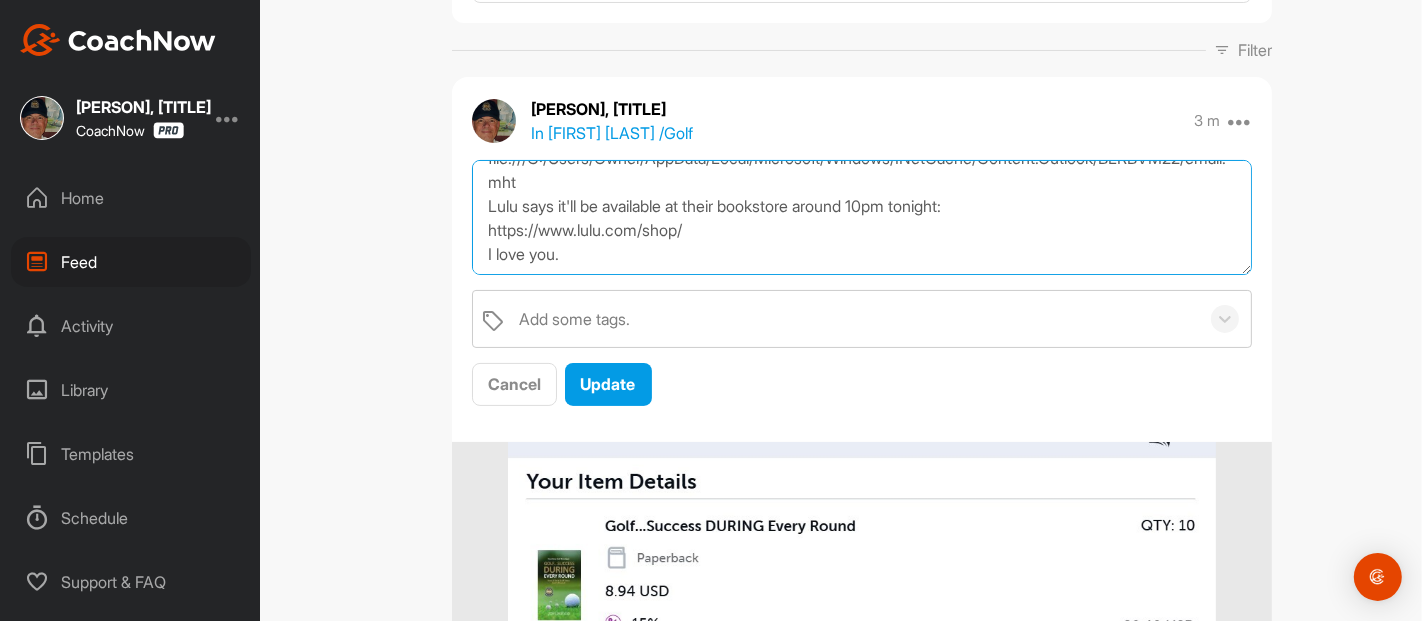 drag, startPoint x: 690, startPoint y: 254, endPoint x: 538, endPoint y: 246, distance: 152.21039 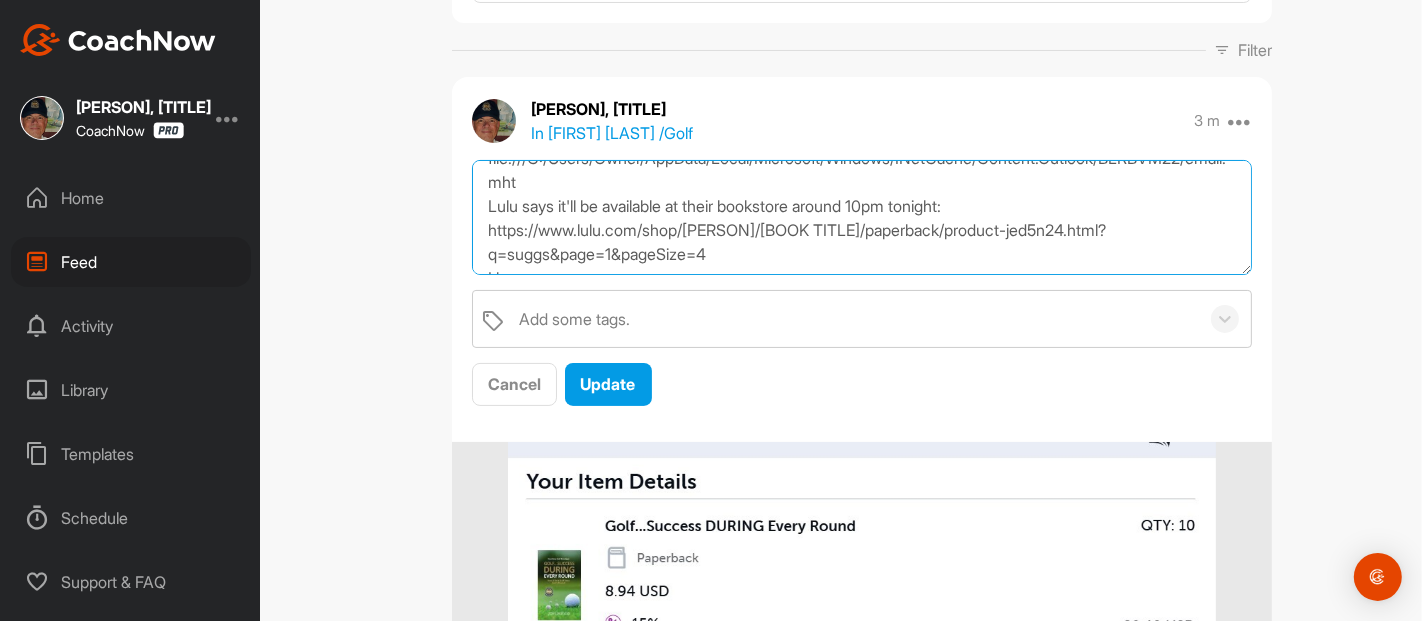 drag, startPoint x: 962, startPoint y: 206, endPoint x: 806, endPoint y: 201, distance: 156.08011 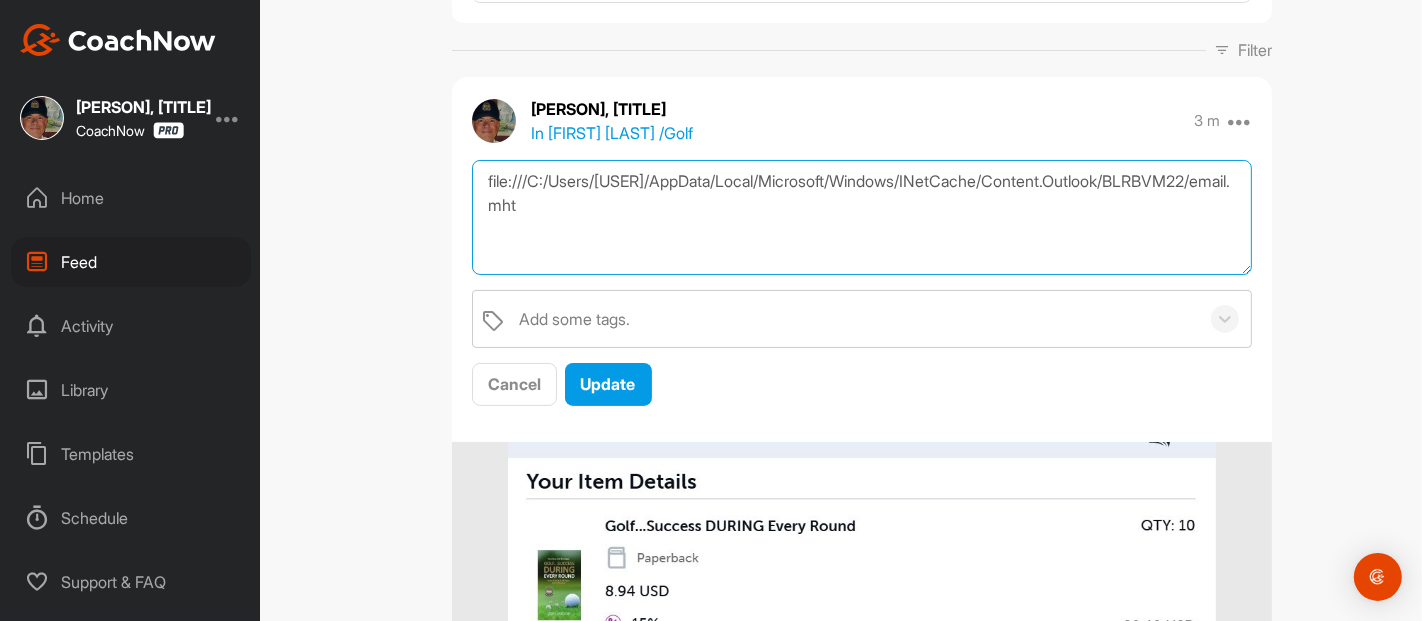 click on "Honey...Hope y'all have had a great day!
MY SECOND BOOK - NOW PUBLISHED!
file:///C:/Users/Owner/AppData/Local/Microsoft/Windows/INetCache/Content.Outlook/BLRBVM22/email.mht
Lulu says it'll be available at their bookstore:
https://www.lulu.com/shop/joel-suggs/golfsuccess-during-every-round/paperback/product-jed5n24.html?q=suggs&page=1&pageSize=4
I love you." at bounding box center [862, 217] 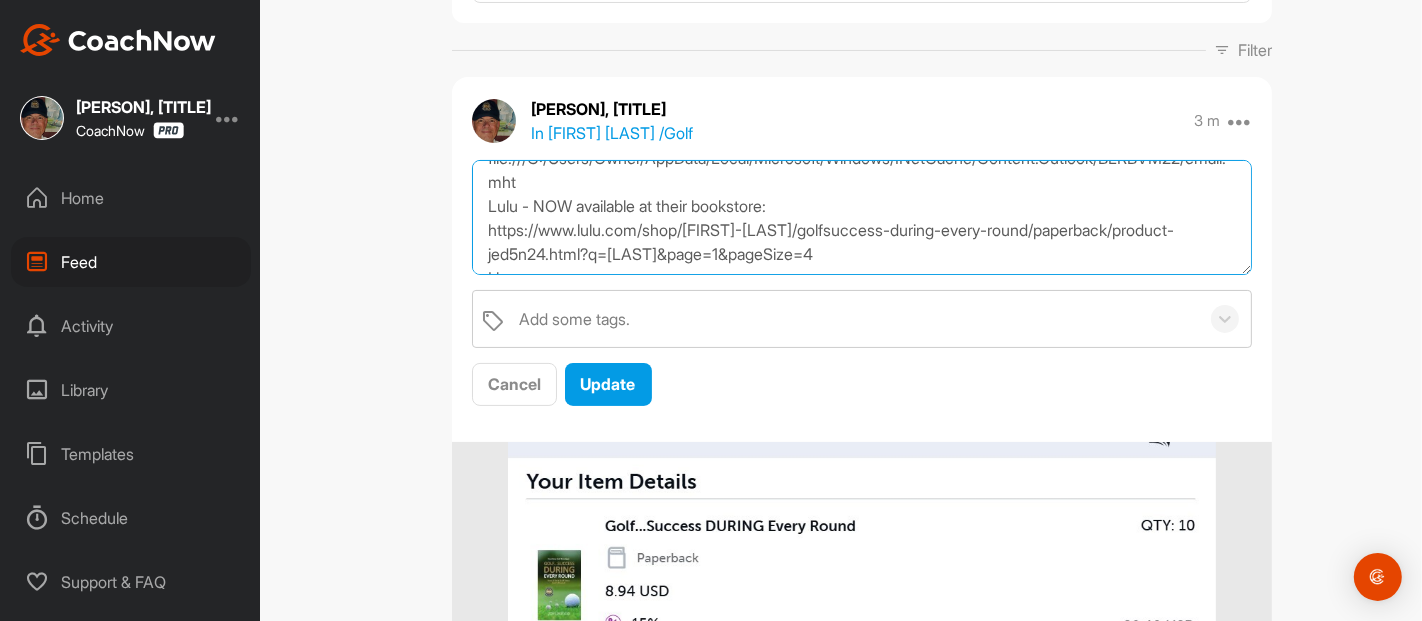 type on "Honey...Hope y'all have had a great day!
MY SECOND BOOK - NOW PUBLISHED!
file:///C:/Users/Owner/AppData/Local/Microsoft/Windows/INetCache/Content.Outlook/BLRBVM22/email.mht
Lulu - NOW available at their bookstore:
https://www.lulu.com/shop/joel-suggs/golfsuccess-during-every-round/paperback/product-jed5n24.html?q=suggs&page=1&pageSize=4
I love you." 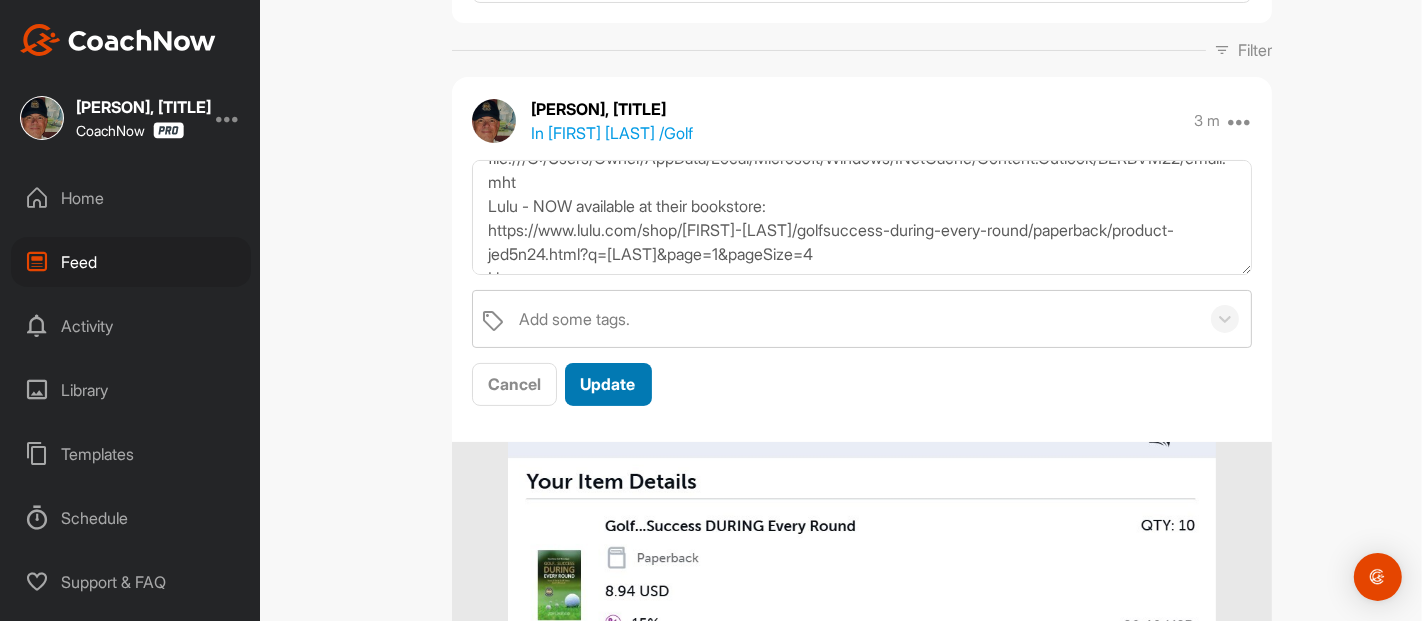 click on "Update" at bounding box center [608, 384] 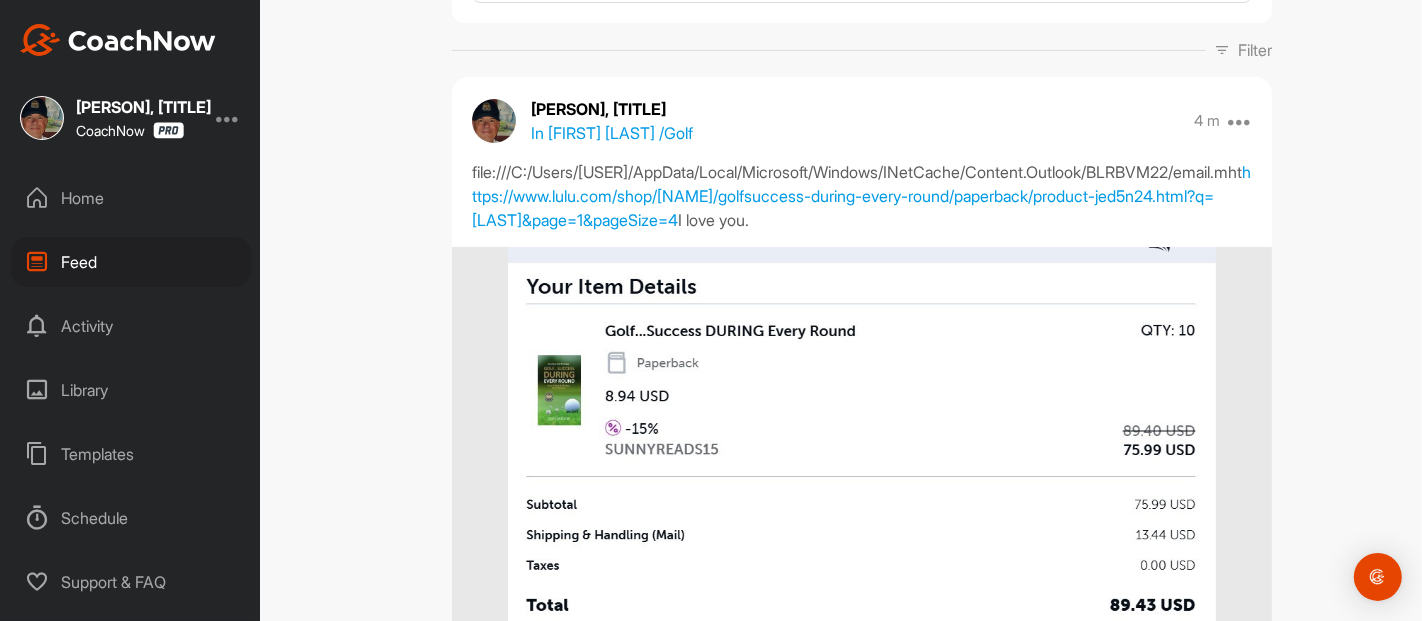 click on "Feed Filter Media Type Images Videos Notes Audio Documents Author AC AJ Cooper 26coopera@ovsd.us AC AJ Cooper cooperk241@yahoo.com AM Aaron McCarrell coachmccarrell@comcast.net AC Abby Chavez abbychavez4623@gmail.com AL Adam Lewis adamclewis@yahoo.com AK Addie Kern knkern1@gmail.com AL Addison Lafree addireesesoftball07@icloud.com AB Al Barker abjbarker@gmail.com Alex Beckett alexbeckettcoaching@gmail.com Alex Berlin aberlin@coachnow.io Alex Brickley adb@pga.com AC Alex Chavez albertchavez4623@gmail.com AC Alex Cheplowitz alexchep4@gmail.com AG Alex Guffey guffeyar05@gmail.com Amanda Dixon amanda.dixon12@yahoo.com Amanda Lower amanda.lower@icloud.com Amy Pugliano puglianoa2@nku.edu Andrew Mill spencer+andy@coachnow.io AN Andrew Nepomuceno andrew.nepomuceno@gmail.com AB Andy Burns acburns631@icloud.com Andy Erickson as_erickson@hotmail.com Andy Zoller zollerar@gmail.com AV Ann Verhaeghe annverhaeghe@mac.com AF Anna Frey tomfrey@allen-freybuilders.com AC Anne Conway aconway513@gmail.com AT Arsh Tendni AT BB BH" at bounding box center (862, 310) 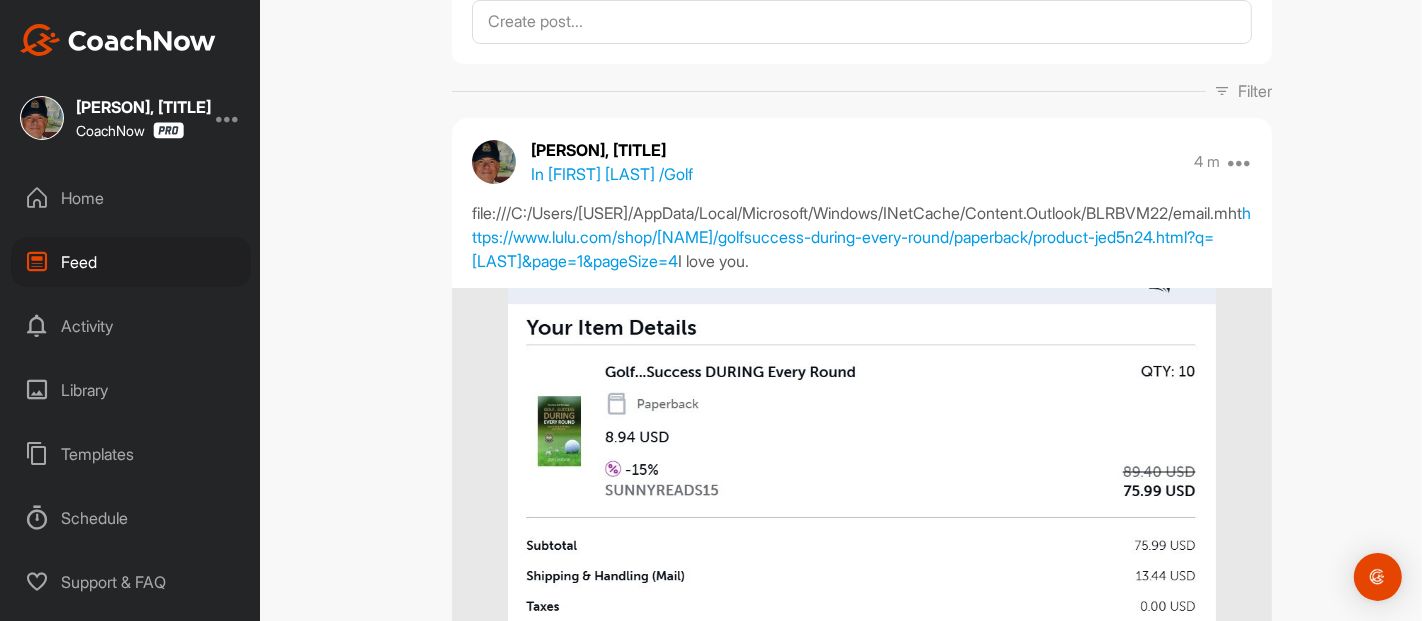 scroll, scrollTop: 133, scrollLeft: 0, axis: vertical 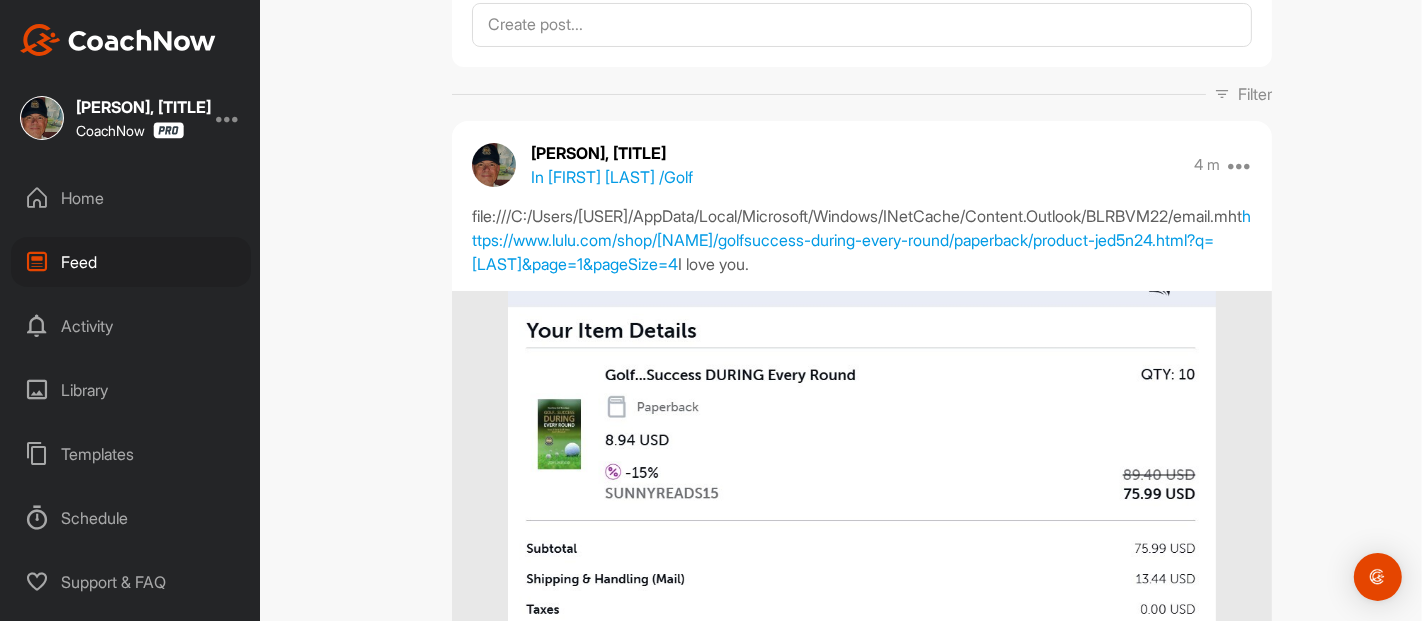 click on "Honey...Hope y'all have had a great day!
MY SECOND BOOK - NOW PUBLISHED!
file:///C:/Users/Owner/AppData/Local/Microsoft/Windows/INetCache/Content.Outlook/BLRBVM22/email.mht
Lulu - NOW available at their bookstore:
https://www.lulu.com/shop/joel-suggs/golfsuccess-during-every-round/paperback/product-jed5n24.html?q=suggs&page=1&pageSize=4
I love you." at bounding box center [862, 240] 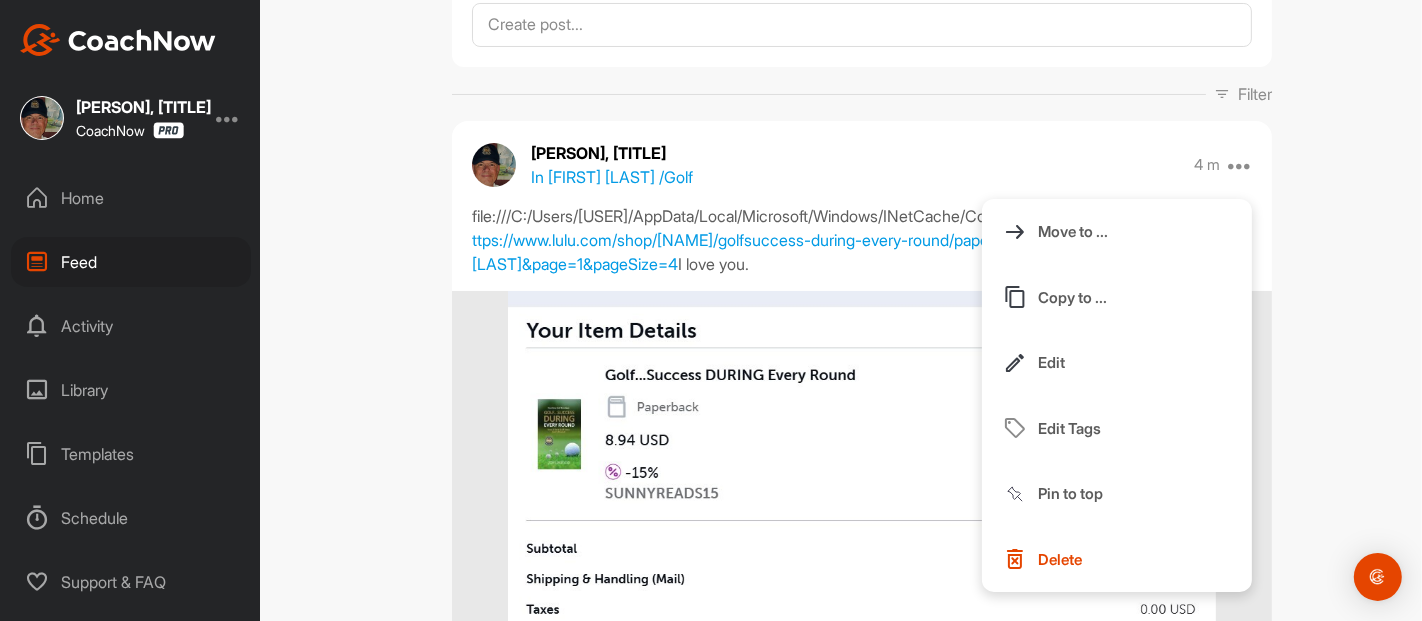 click on "Edit" at bounding box center (1051, 362) 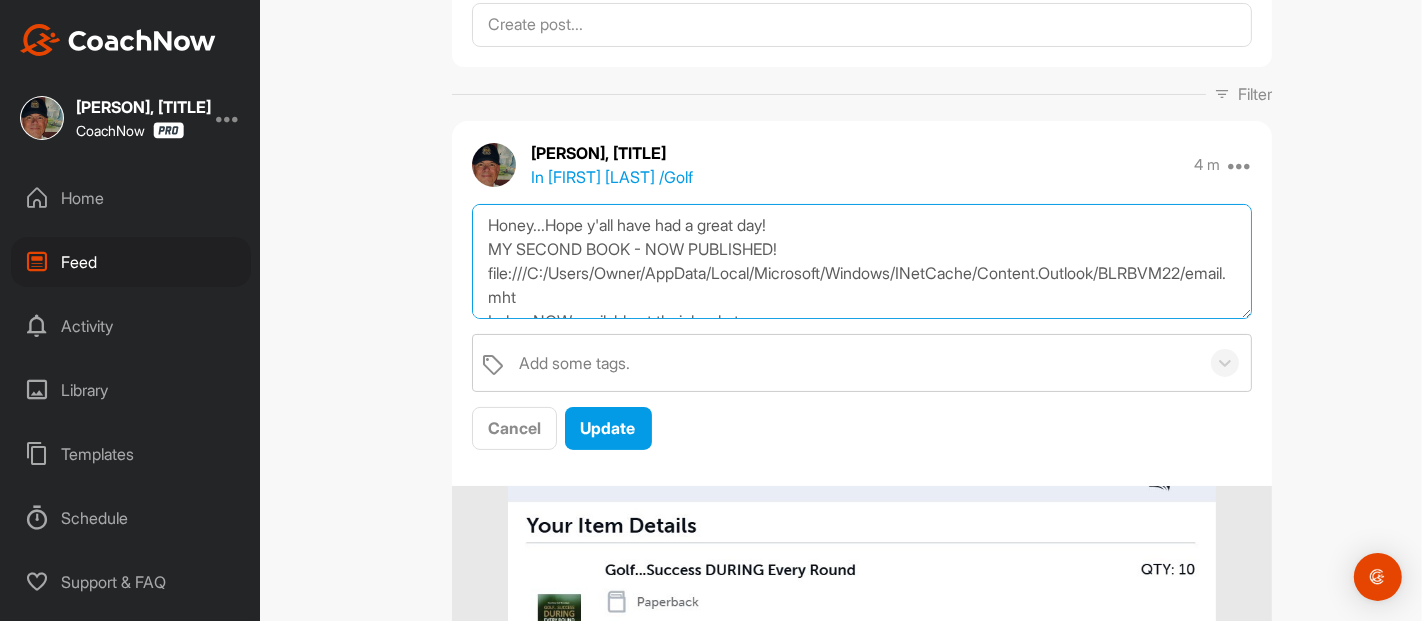 click on "Honey...Hope y'all have had a great day!
MY SECOND BOOK - NOW PUBLISHED!
file:///C:/Users/Owner/AppData/Local/Microsoft/Windows/INetCache/Content.Outlook/BLRBVM22/email.mht
Lulu - NOW available at their bookstore:
https://www.lulu.com/shop/joel-suggs/golfsuccess-during-every-round/paperback/product-jed5n24.html?q=suggs&page=1&pageSize=4
I love you." at bounding box center [862, 261] 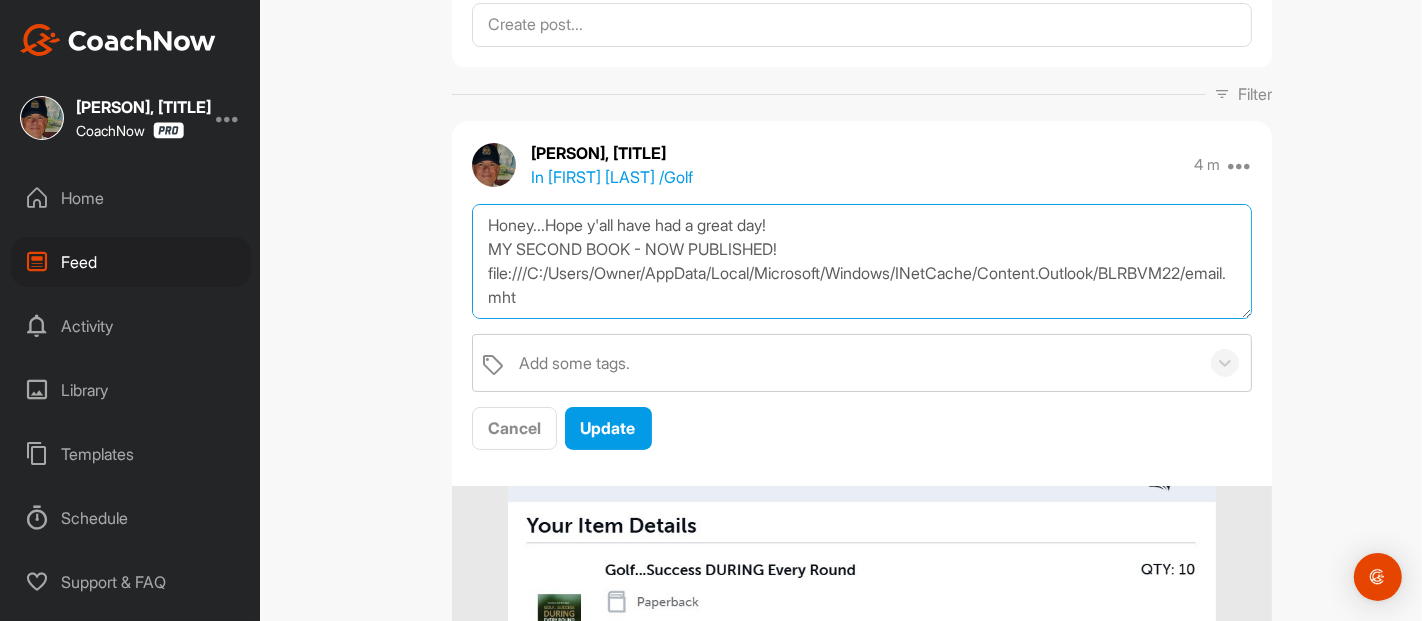 scroll, scrollTop: 13, scrollLeft: 0, axis: vertical 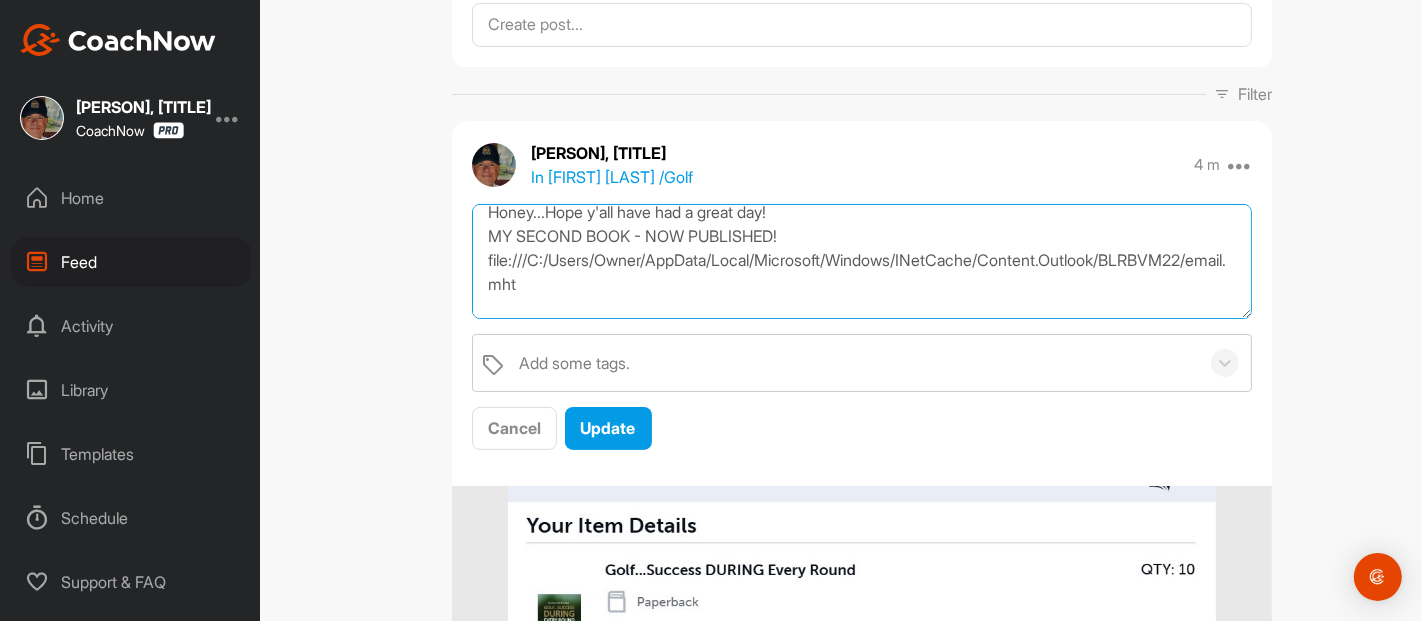 type on "Honey...Hope y'all have had a great day!
MY SECOND BOOK - NOW PUBLISHED!
file:///C:/Users/Owner/AppData/Local/Microsoft/Windows/INetCache/Content.Outlook/BLRBVM22/email.mht
Lulu - NOW available at their bookstore:
https://www.lulu.com/shop/joel-suggs/golfsuccess-during-every-round/paperback/product-jed5n24.html?q=suggs&page=1&pageSize=4
I love you." 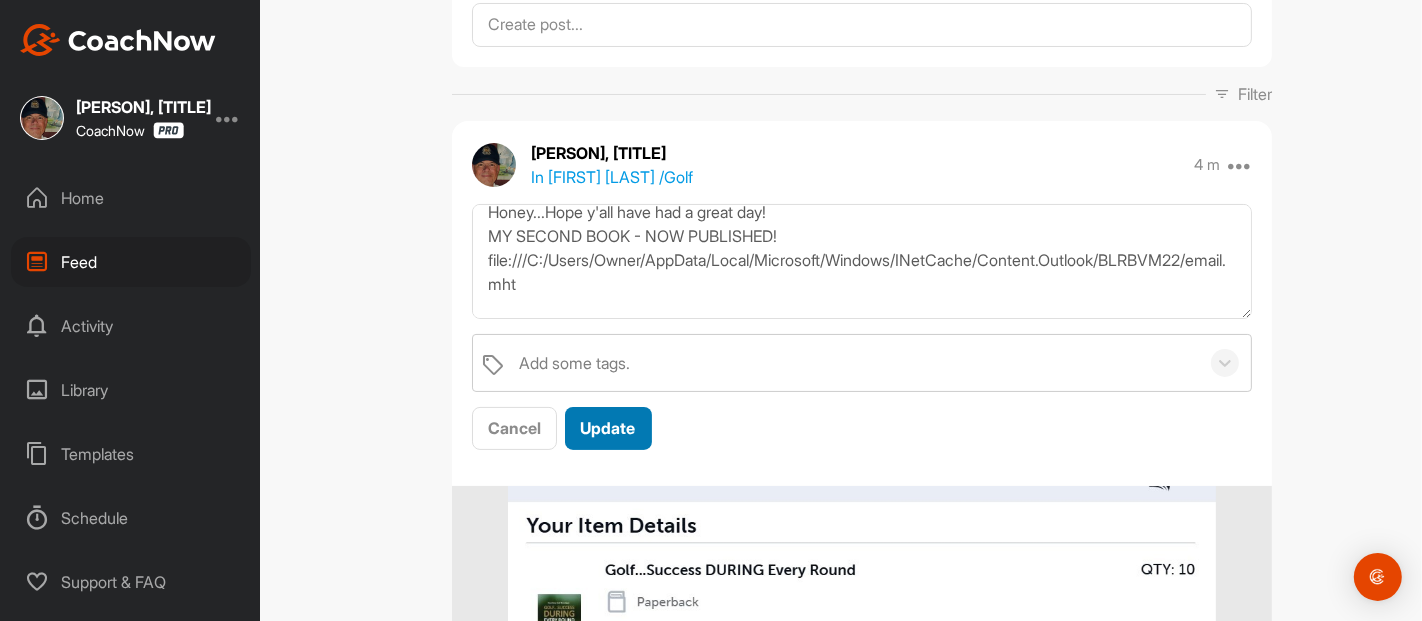 click on "Update" at bounding box center (608, 428) 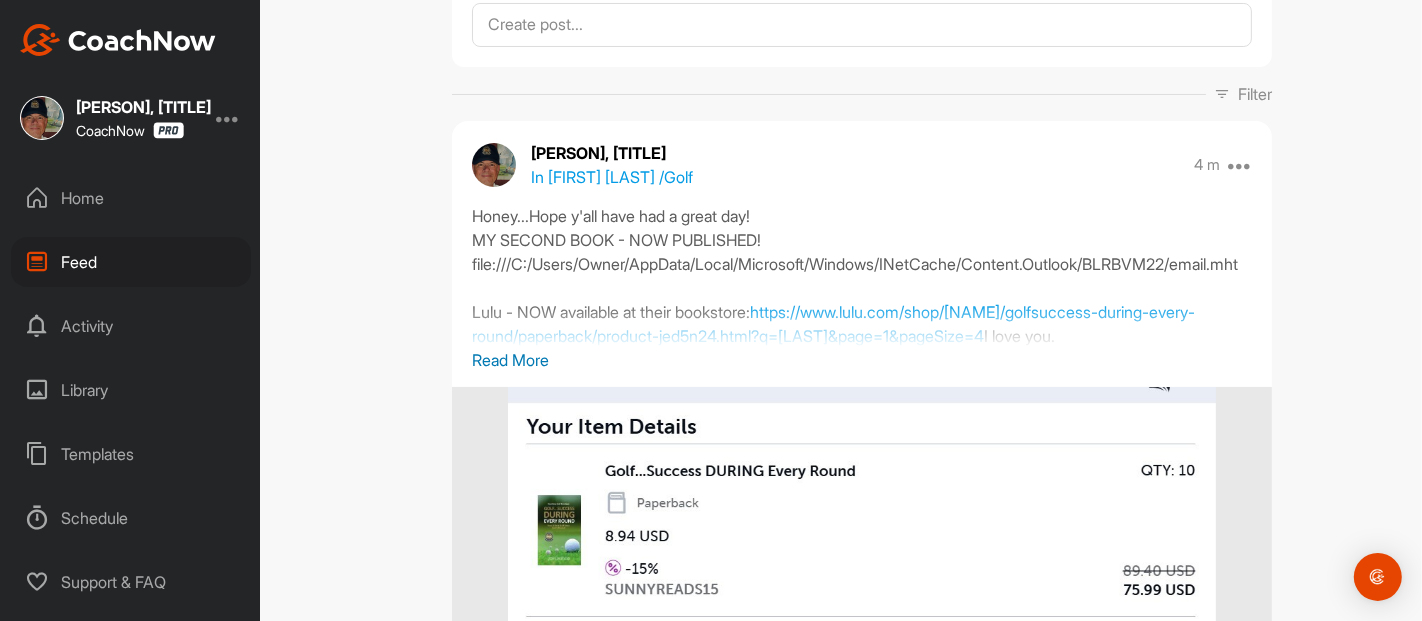 click on "Feed Filter Media Type Images Videos Notes Audio Documents Author AC AJ Cooper 26coopera@ovsd.us AC AJ Cooper cooperk241@yahoo.com AM Aaron McCarrell coachmccarrell@comcast.net AC Abby Chavez abbychavez4623@gmail.com AL Adam Lewis adamclewis@yahoo.com AK Addie Kern knkern1@gmail.com AL Addison Lafree addireesesoftball07@icloud.com AB Al Barker abjbarker@gmail.com Alex Beckett alexbeckettcoaching@gmail.com Alex Berlin aberlin@coachnow.io Alex Brickley adb@pga.com AC Alex Chavez albertchavez4623@gmail.com AC Alex Cheplowitz alexchep4@gmail.com AG Alex Guffey guffeyar05@gmail.com Amanda Dixon amanda.dixon12@yahoo.com Amanda Lower amanda.lower@icloud.com Amy Pugliano puglianoa2@nku.edu Andrew Mill spencer+andy@coachnow.io AN Andrew Nepomuceno andrew.nepomuceno@gmail.com AB Andy Burns acburns631@icloud.com Andy Erickson as_erickson@hotmail.com Andy Zoller zollerar@gmail.com AV Ann Verhaeghe annverhaeghe@mac.com AF Anna Frey tomfrey@allen-freybuilders.com AC Anne Conway aconway513@gmail.com AT Arsh Tendni AT BB BH" at bounding box center [862, 310] 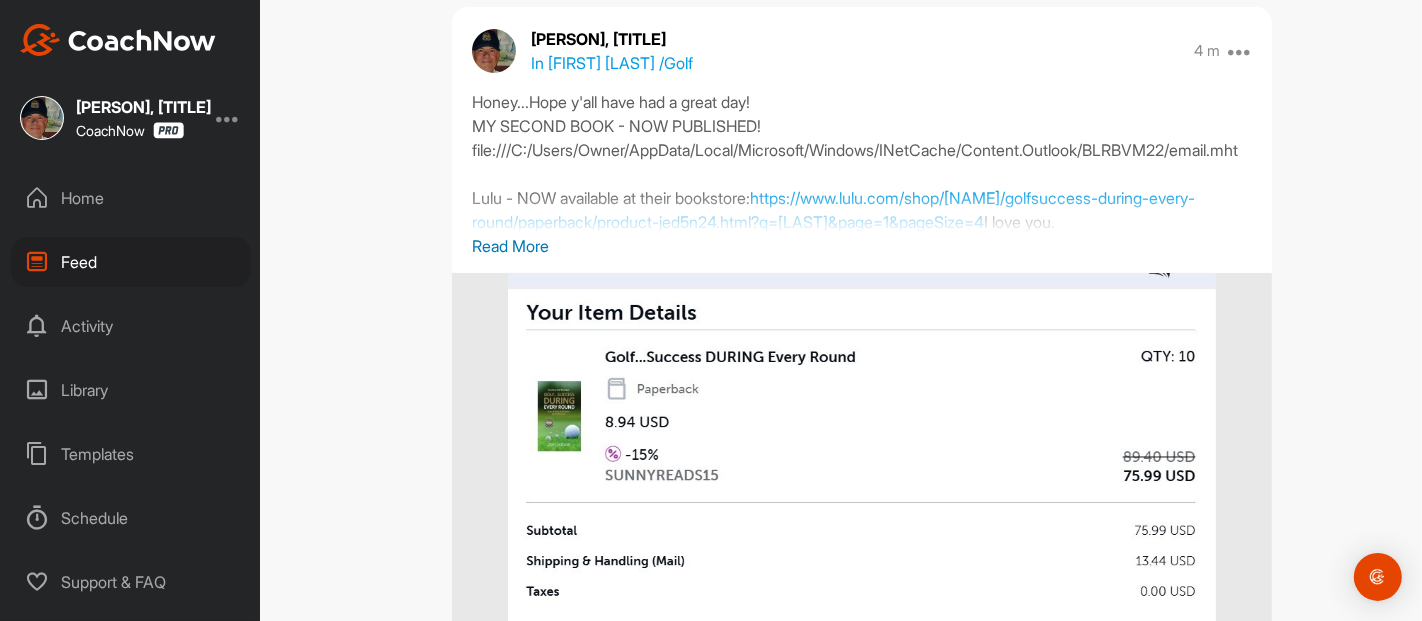 scroll, scrollTop: 0, scrollLeft: 0, axis: both 